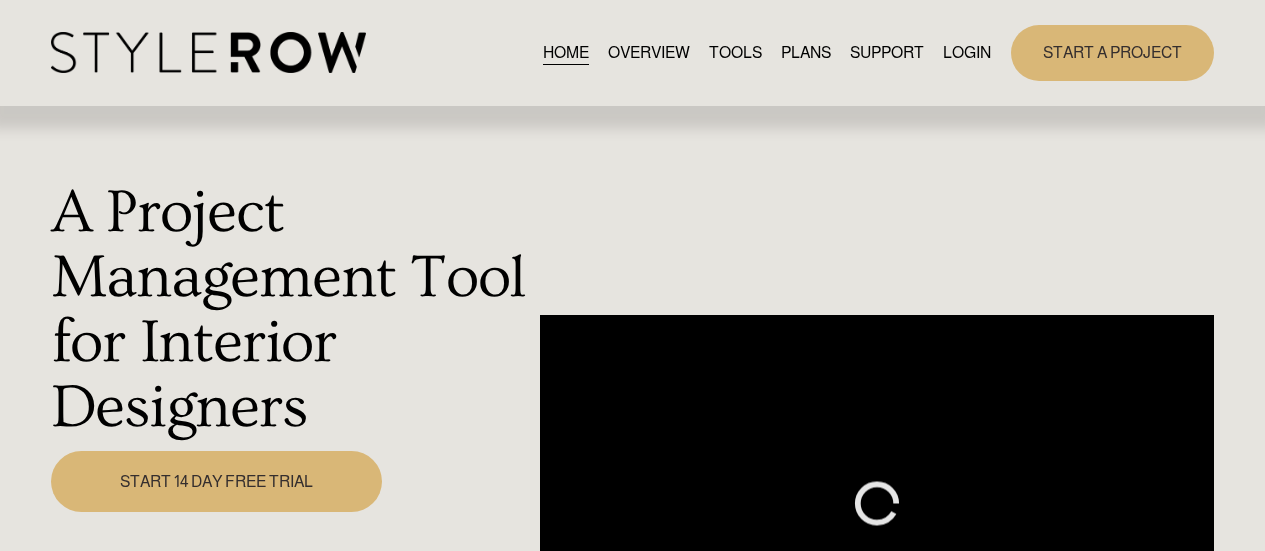 scroll, scrollTop: 0, scrollLeft: 0, axis: both 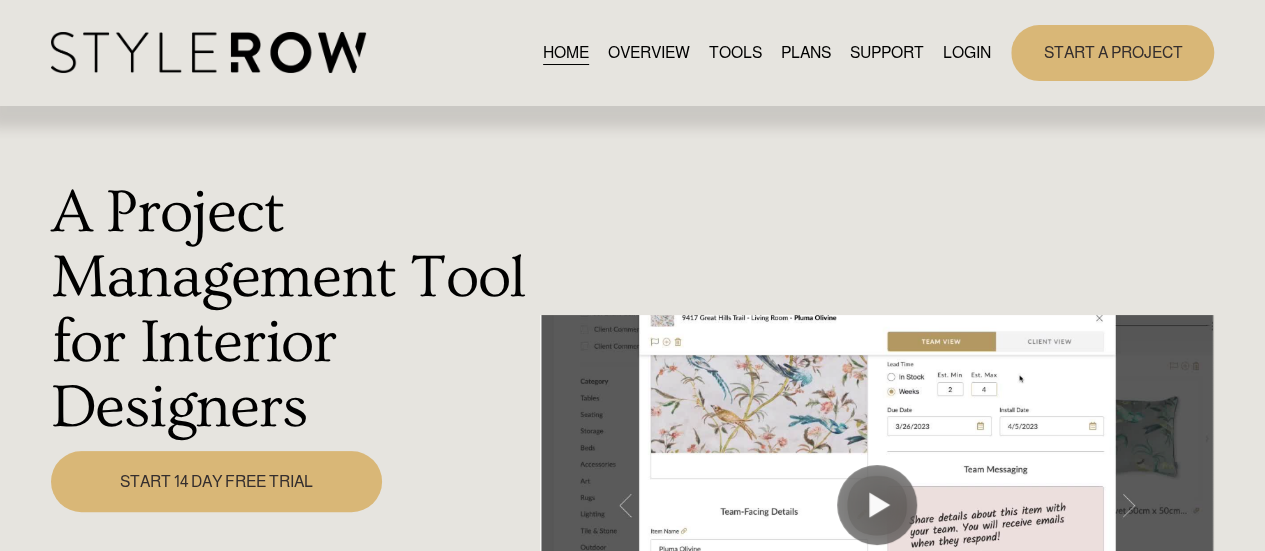 click on "HOME
OVERVIEW
TOOLS
PLANS
SUPPORT
QUESTIONS" at bounding box center [521, 52] 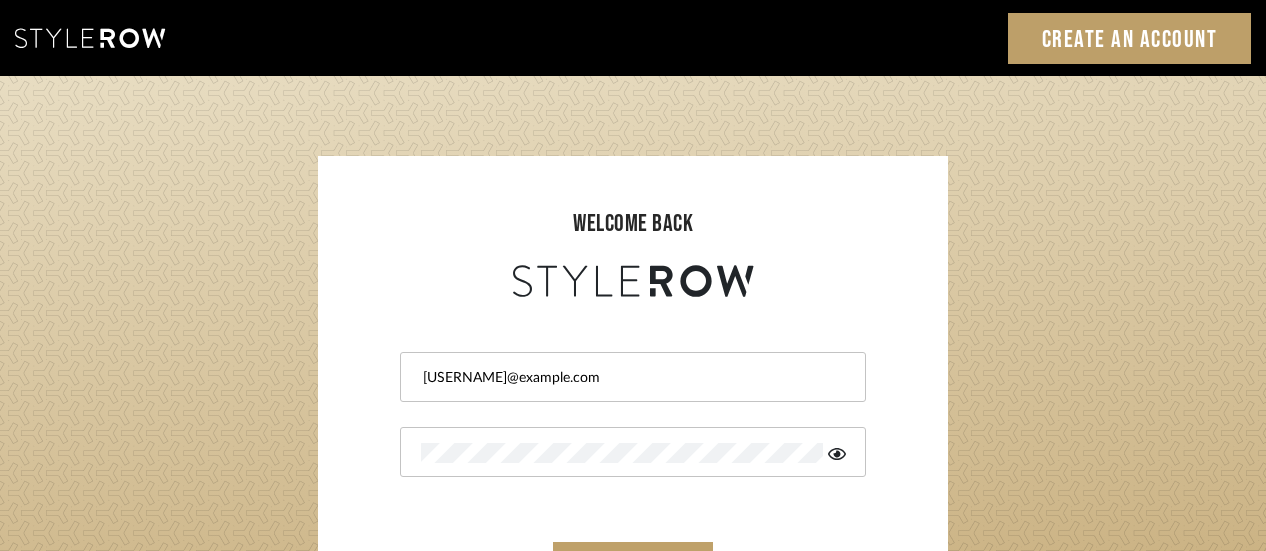 scroll, scrollTop: 0, scrollLeft: 0, axis: both 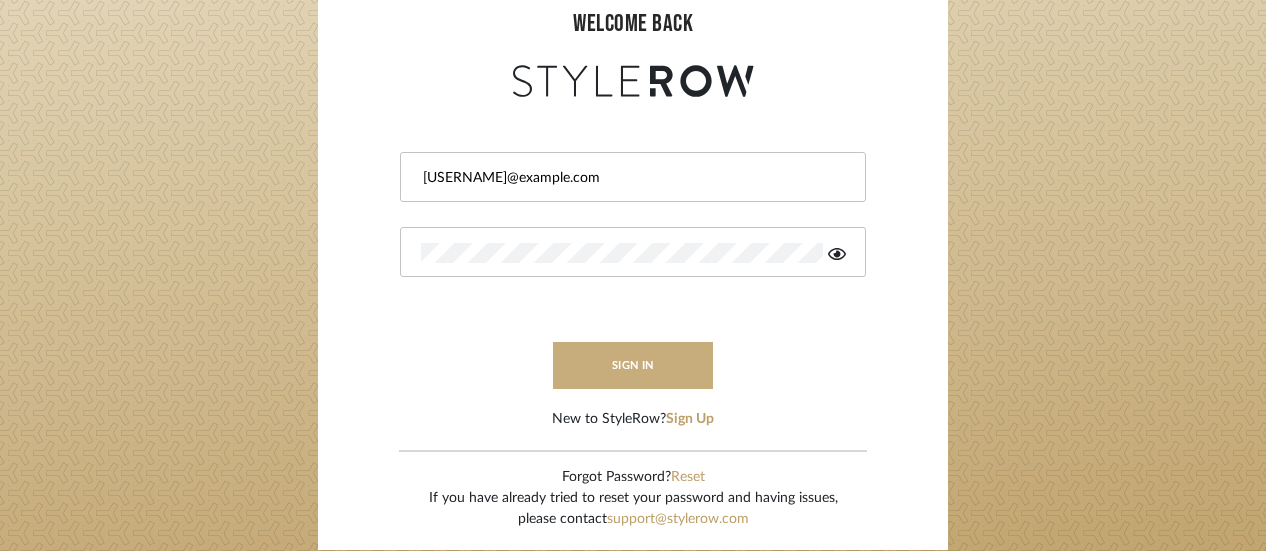 click on "sign in" at bounding box center [633, 365] 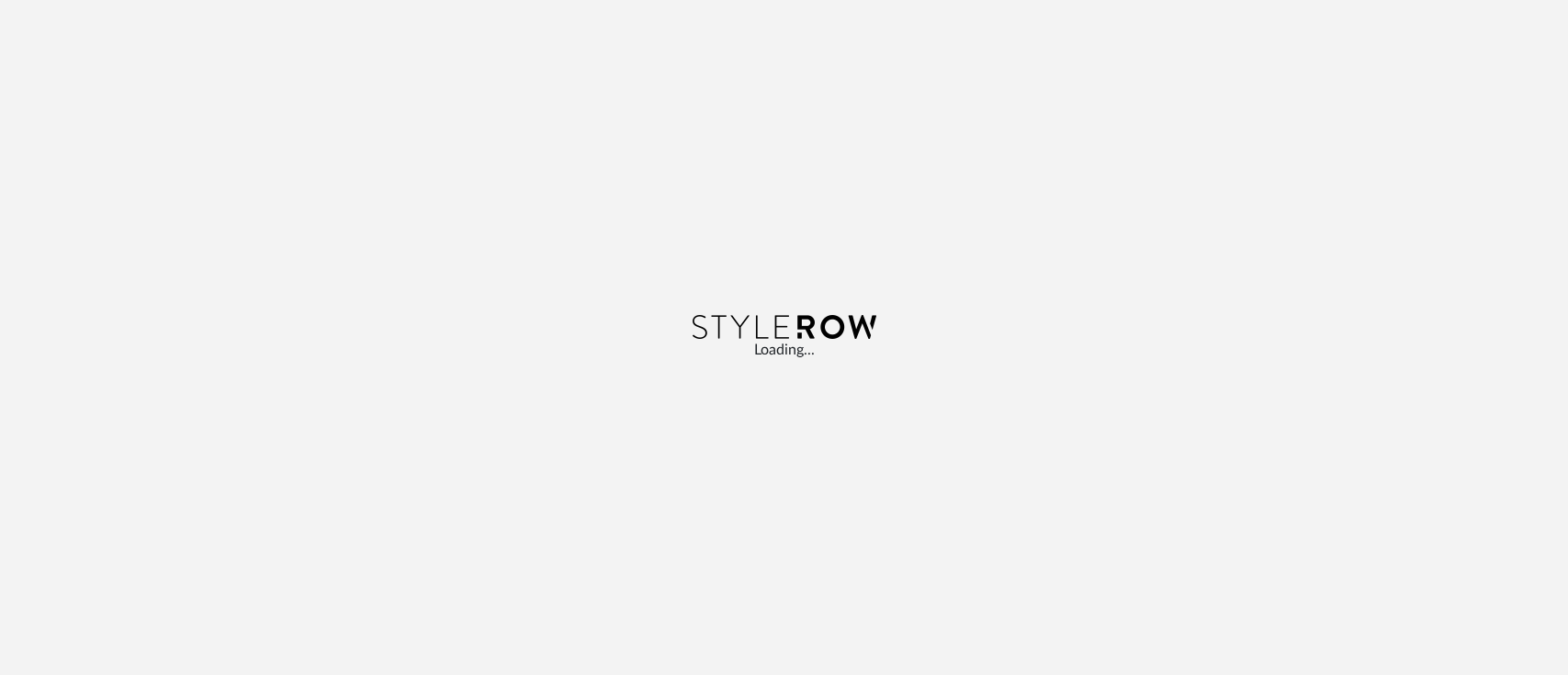 scroll, scrollTop: 0, scrollLeft: 0, axis: both 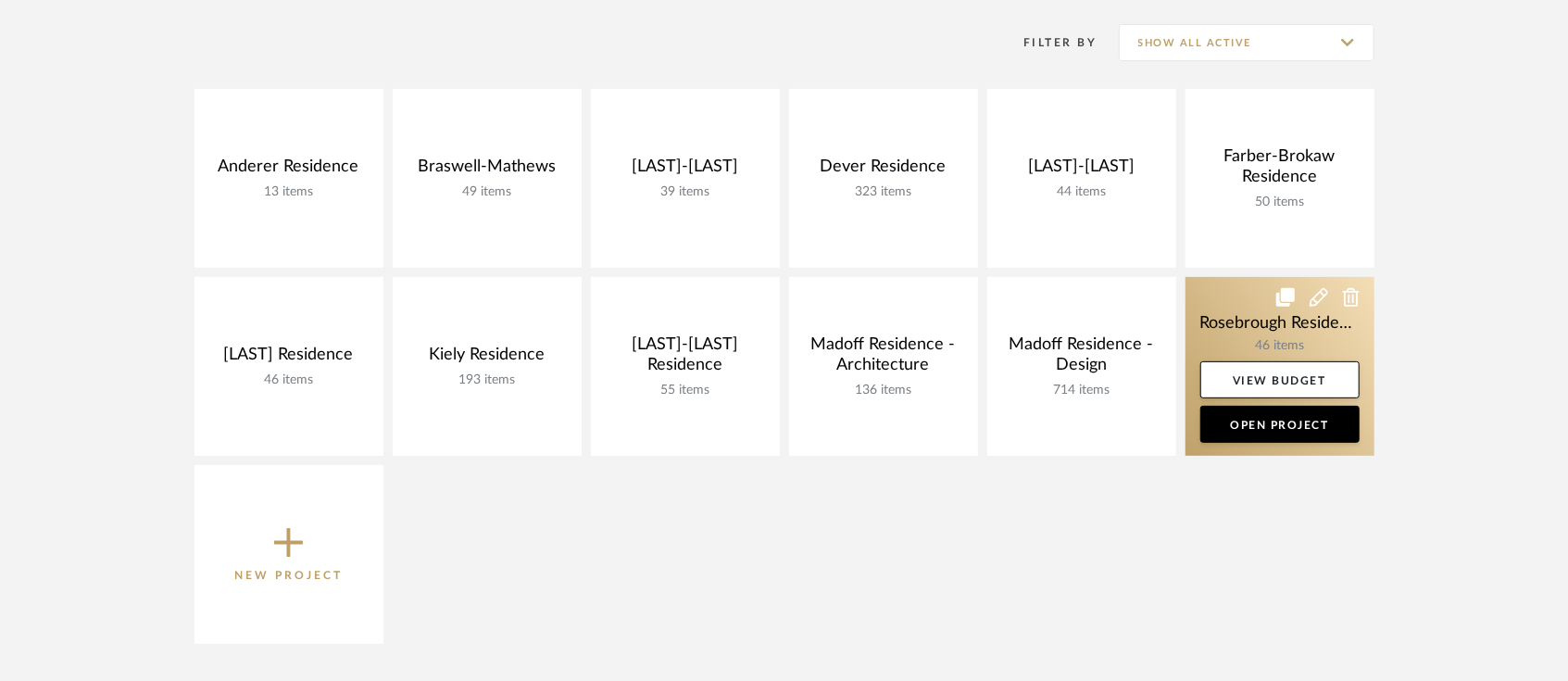 click 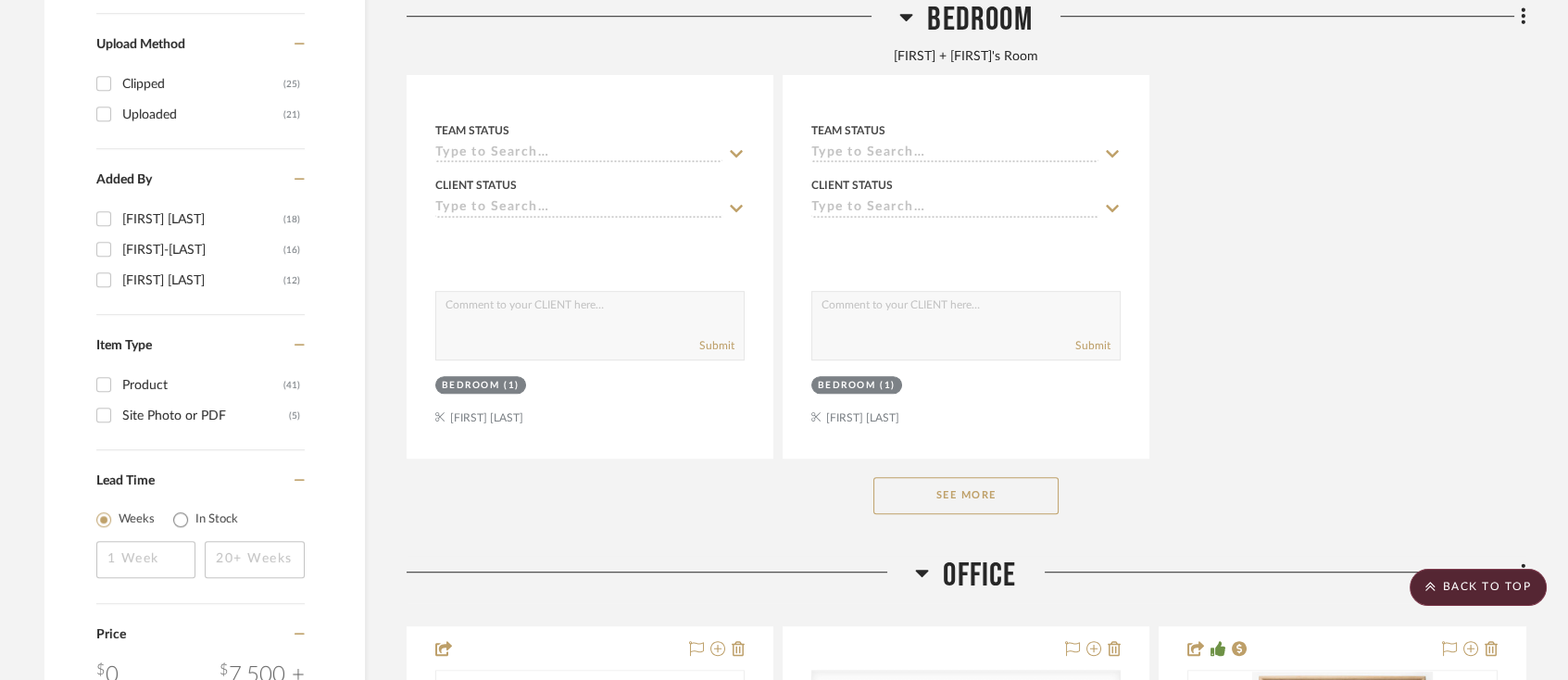 scroll, scrollTop: 2717, scrollLeft: 0, axis: vertical 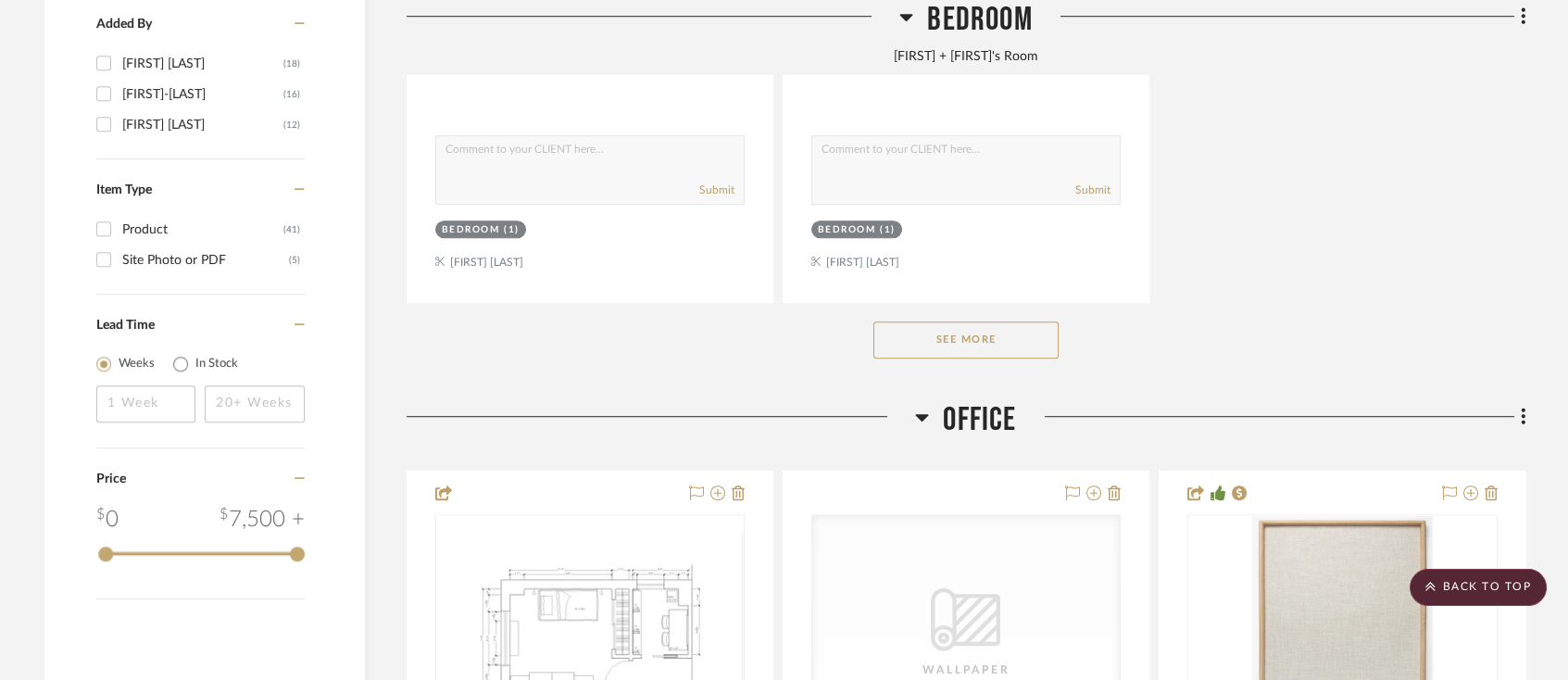 click on "See More" 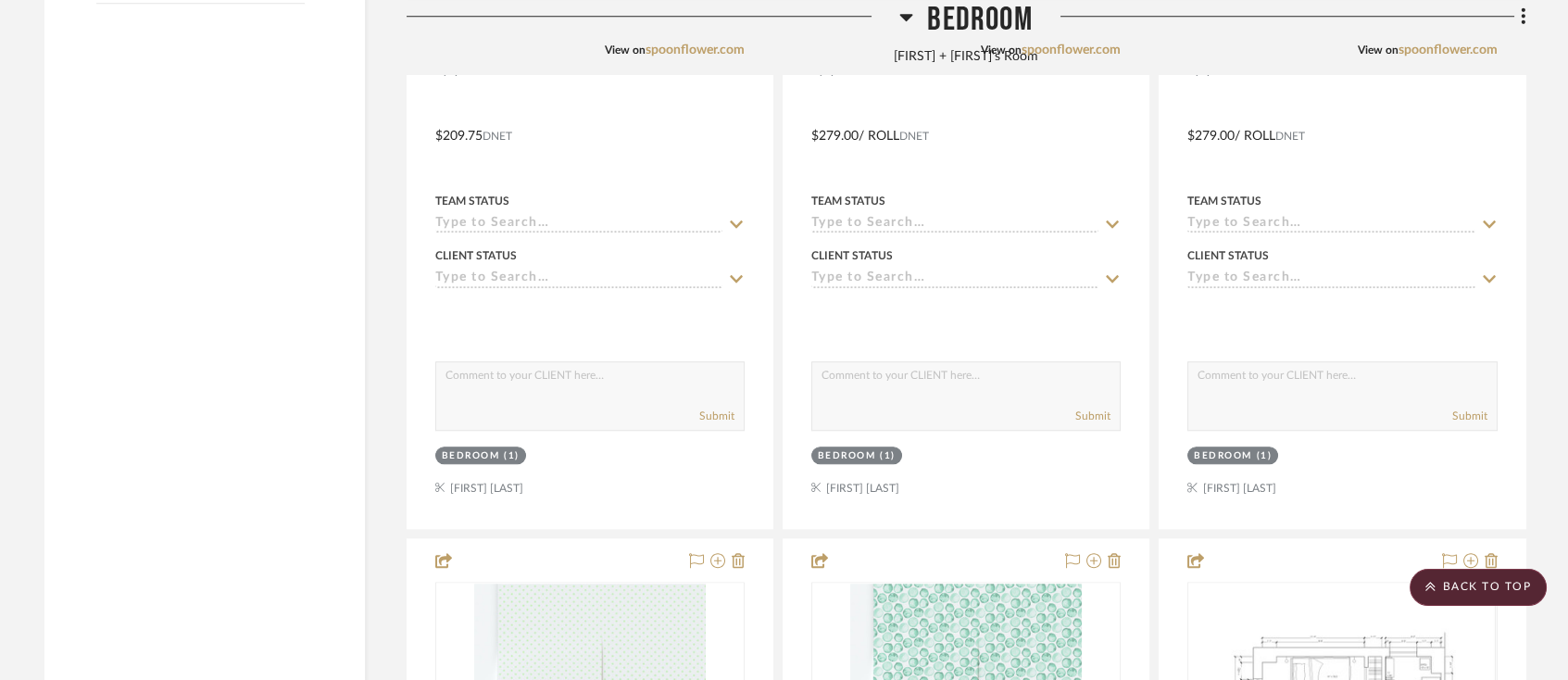 scroll, scrollTop: 3458, scrollLeft: 0, axis: vertical 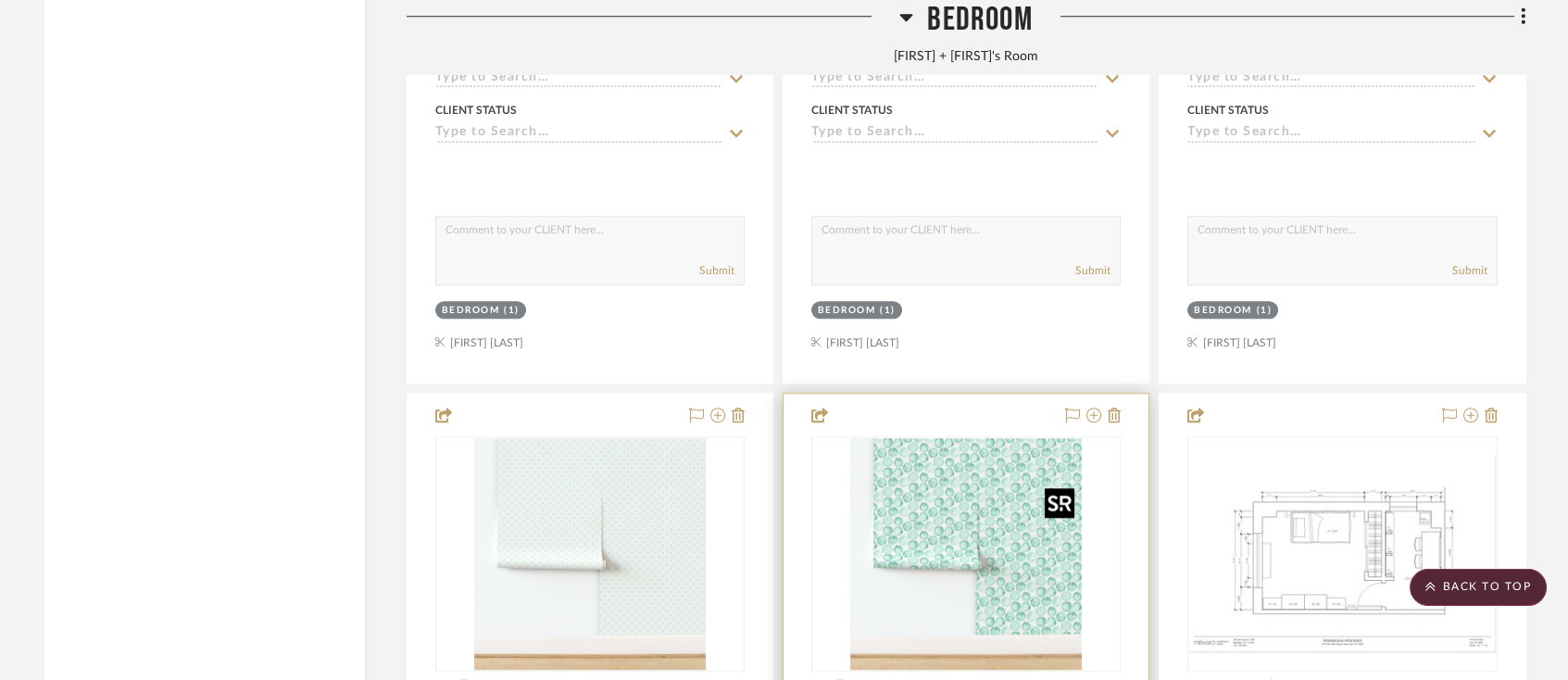 click at bounding box center (966, 554) 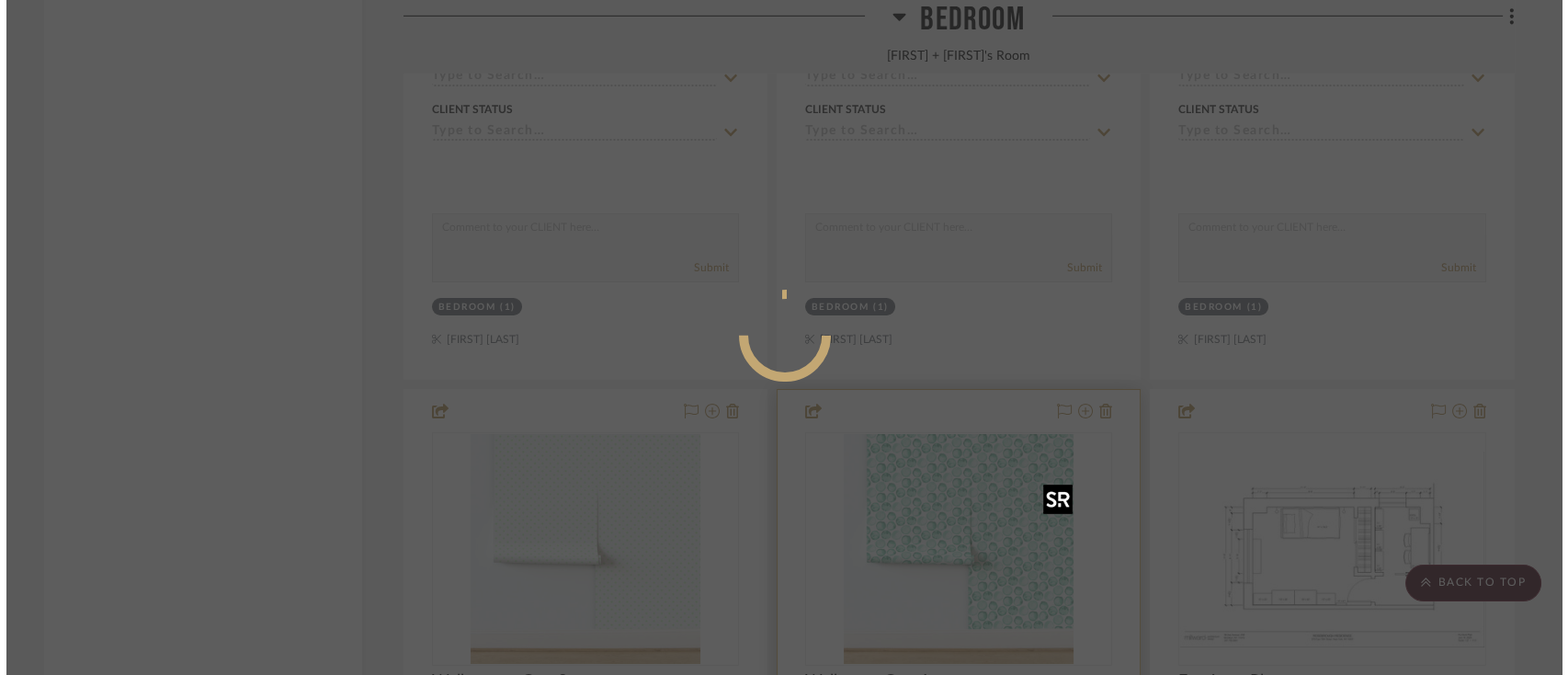scroll, scrollTop: 0, scrollLeft: 0, axis: both 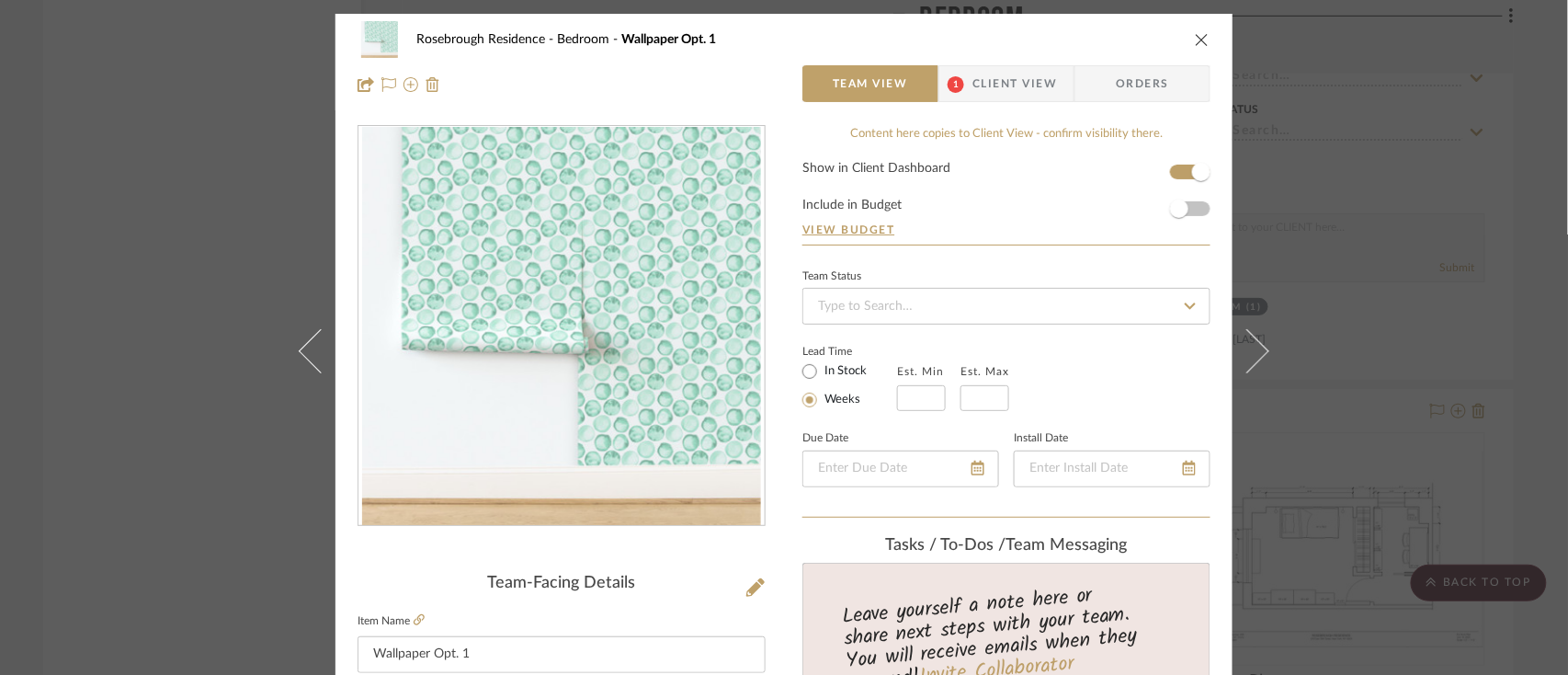 click on "Client View" at bounding box center [1015, 84] 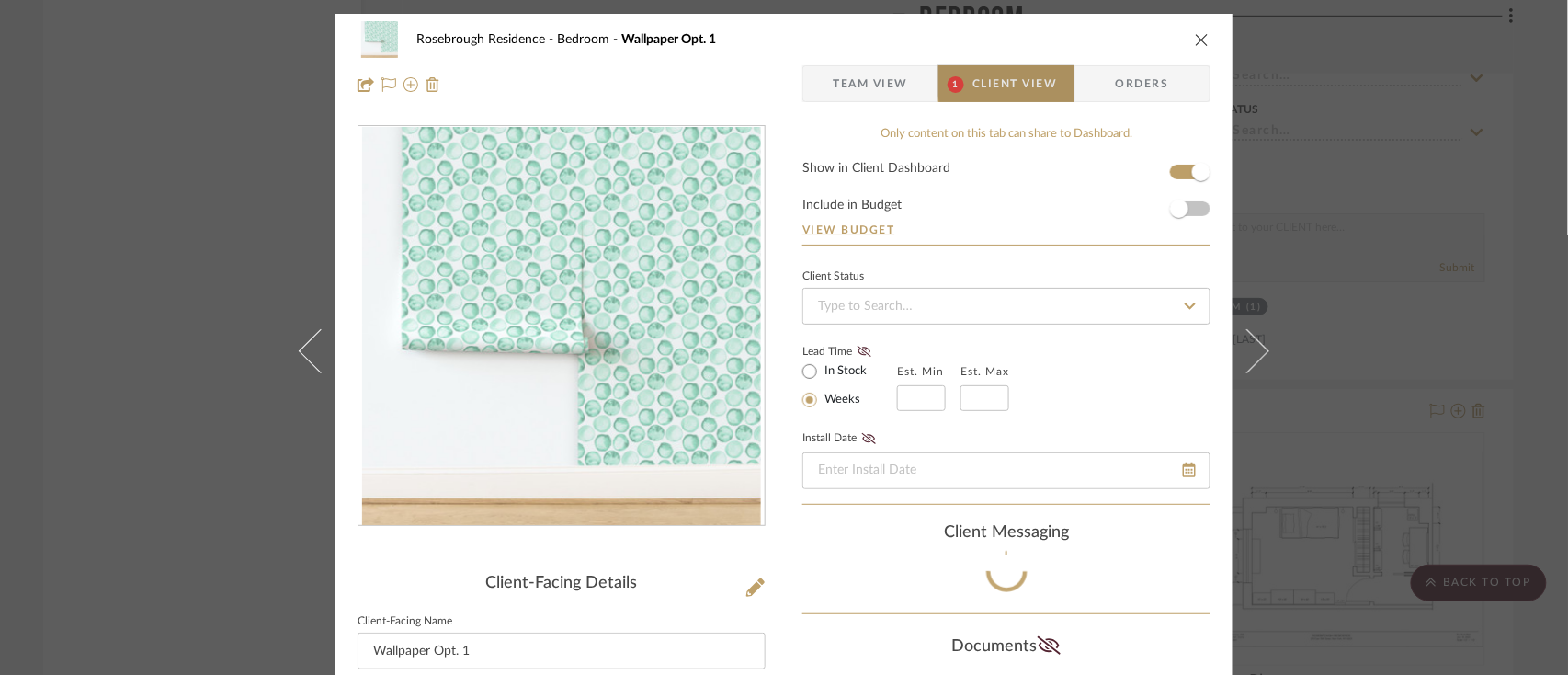 type 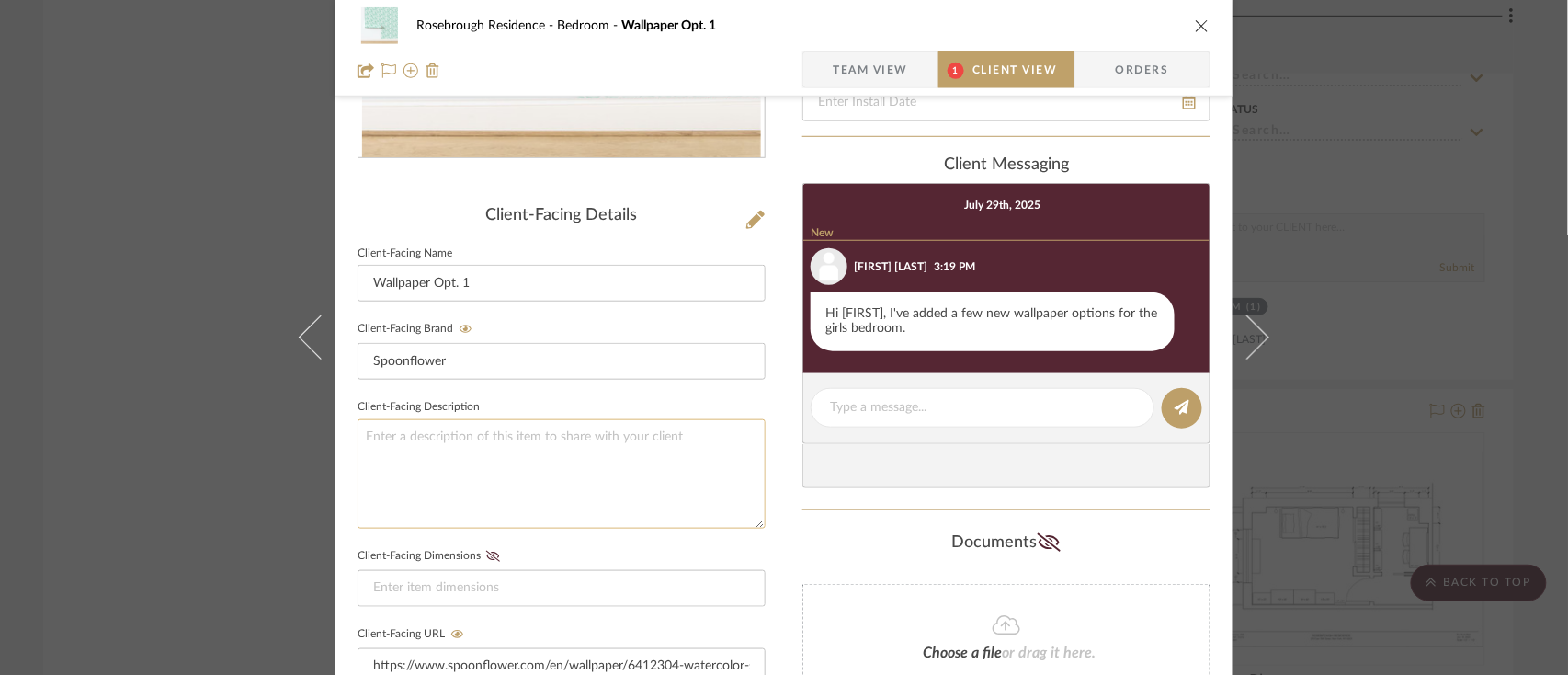 scroll, scrollTop: 0, scrollLeft: 0, axis: both 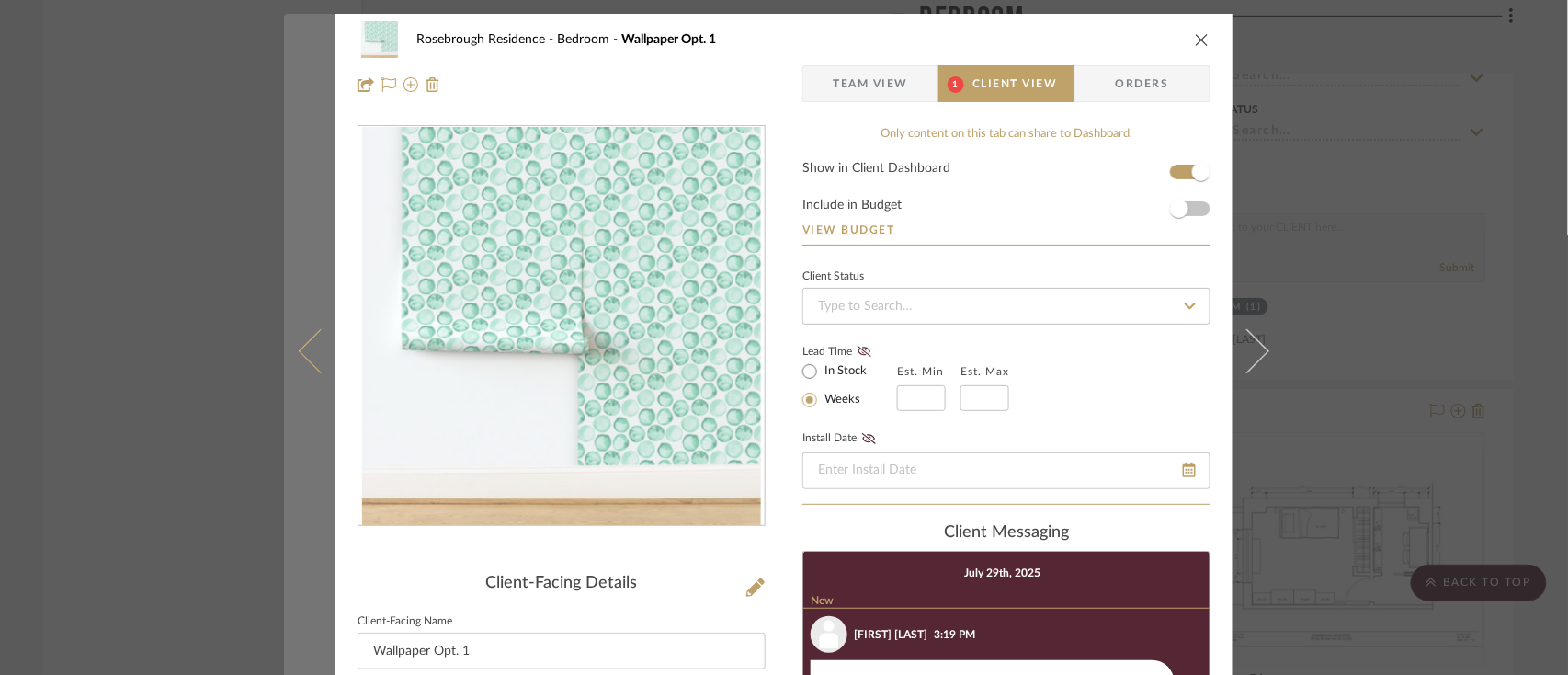 click at bounding box center [310, 351] 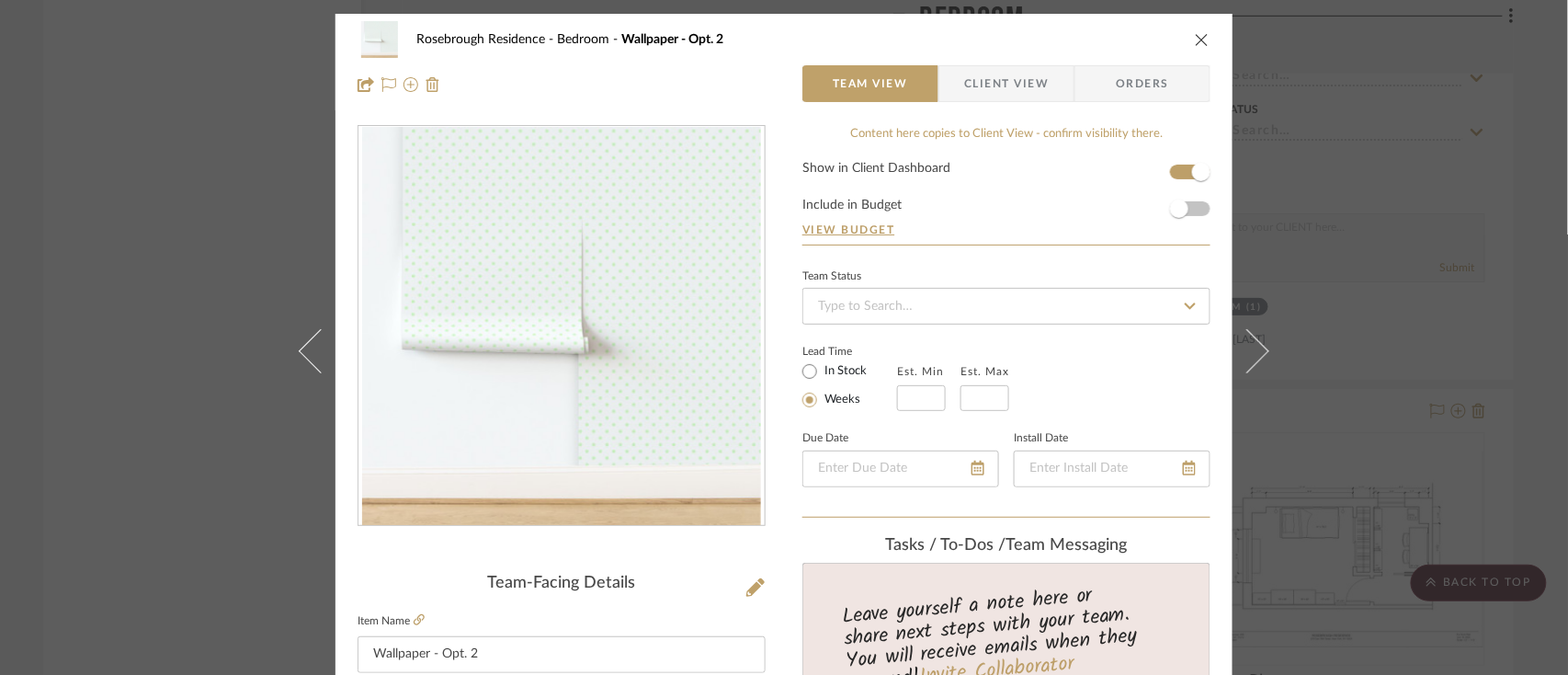 click at bounding box center (310, 351) 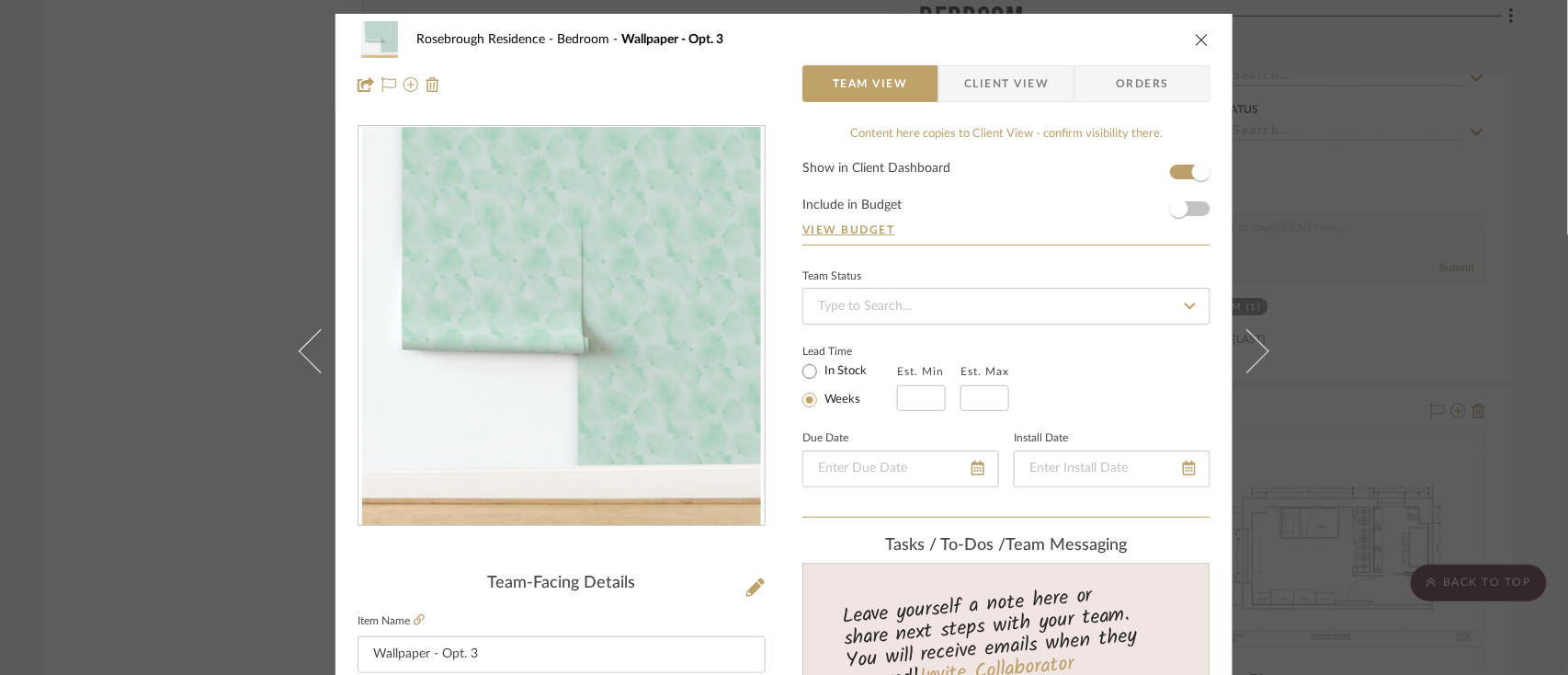 click at bounding box center (310, 351) 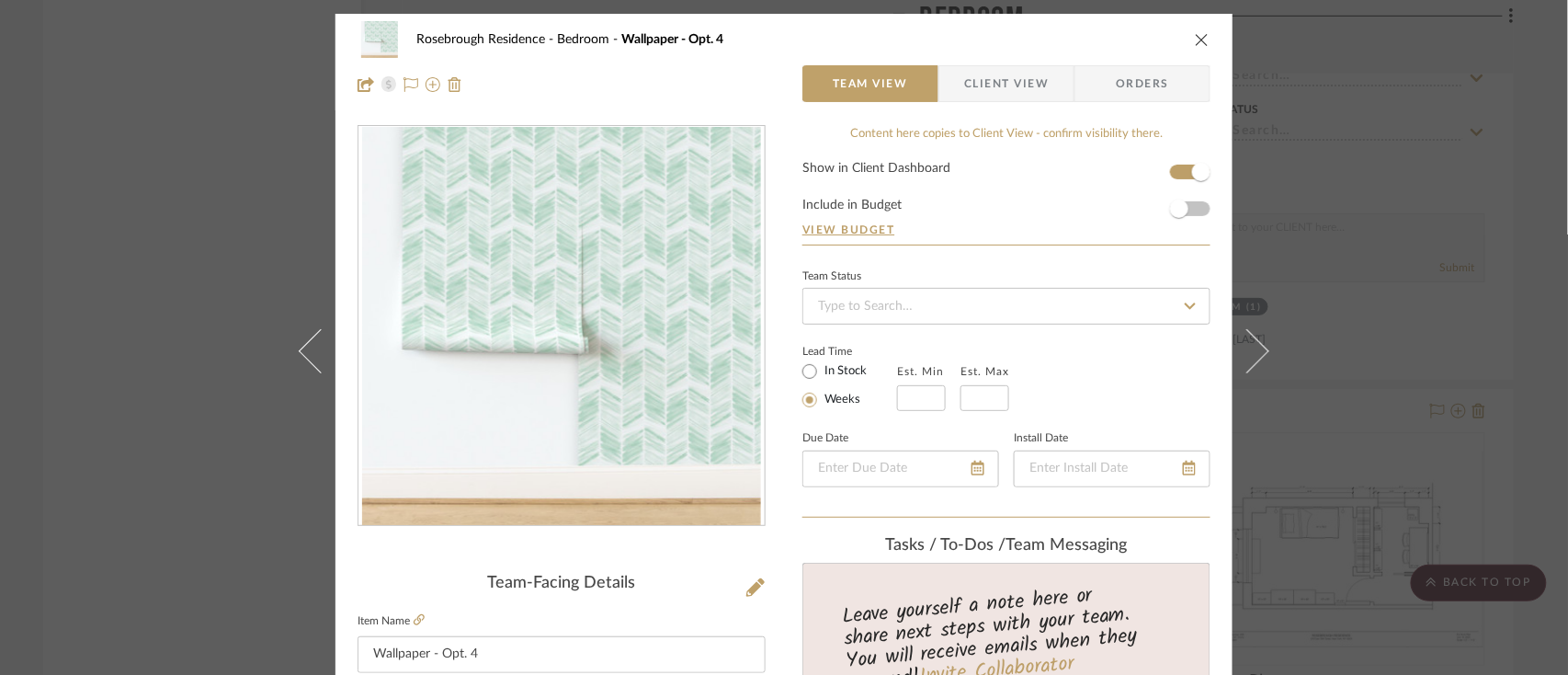 click at bounding box center (310, 351) 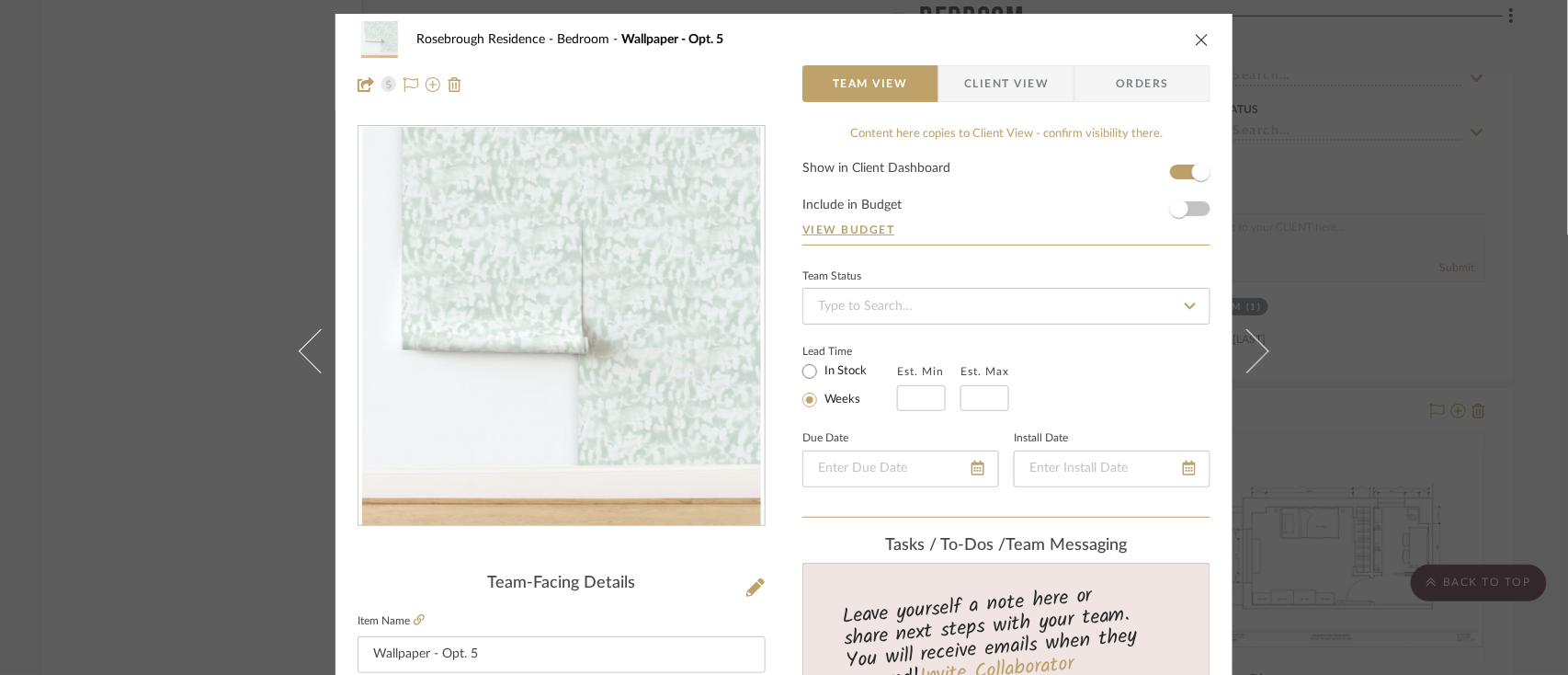 click at bounding box center [310, 351] 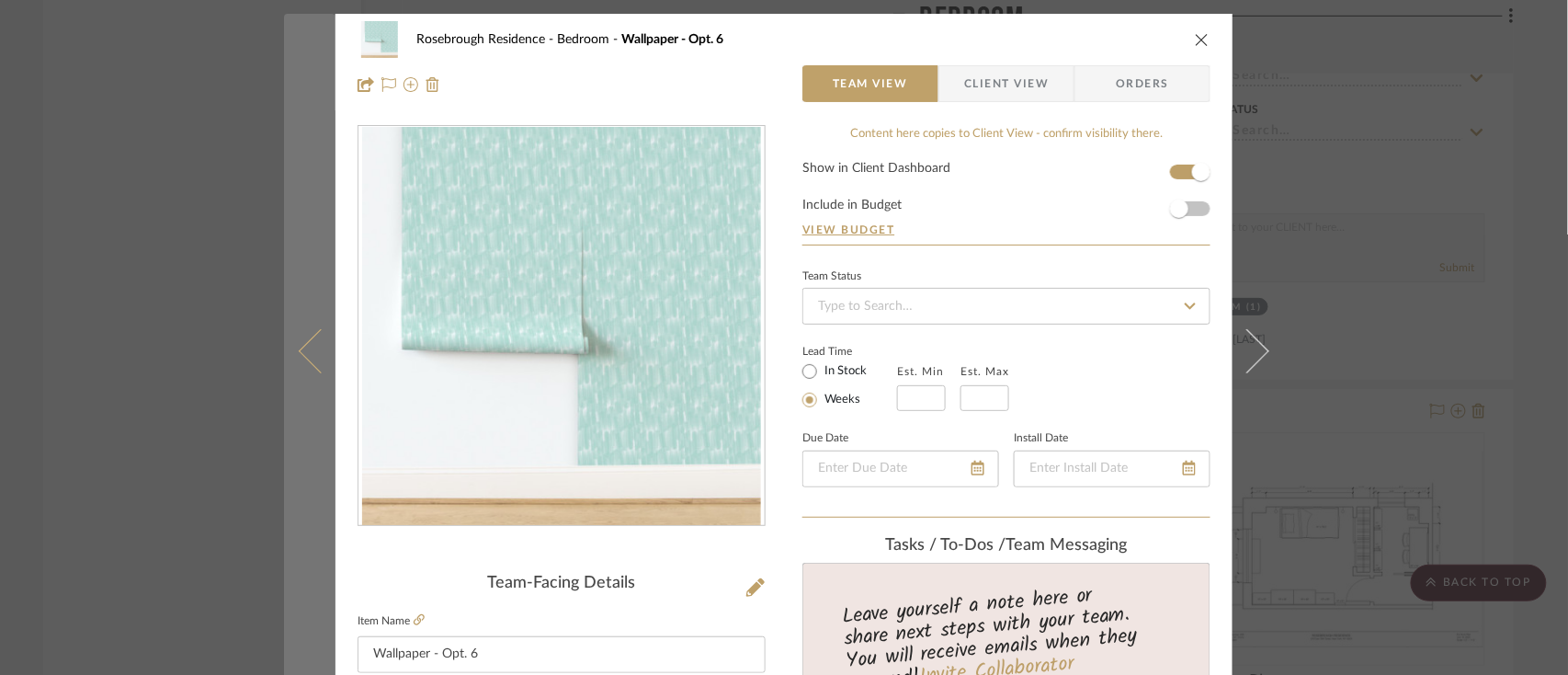 click at bounding box center (321, 351) 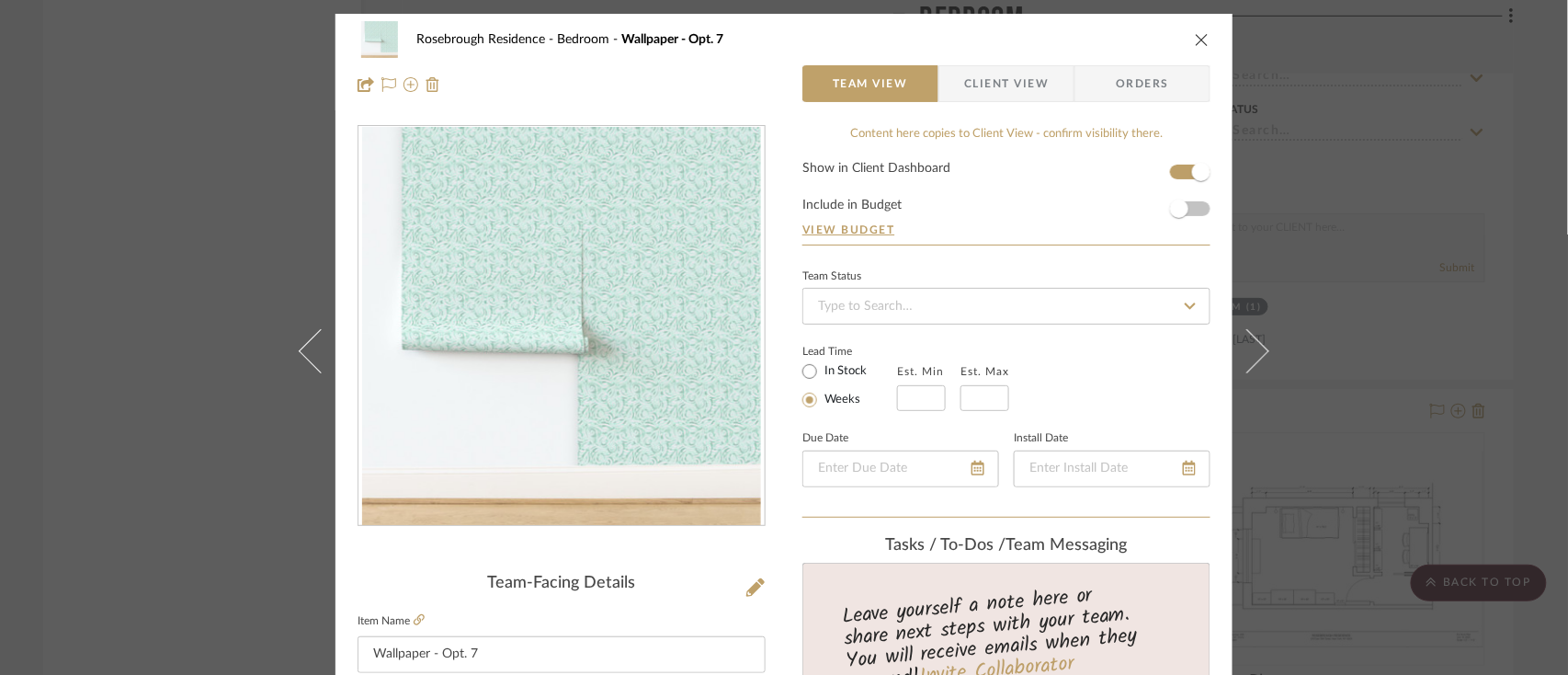 click at bounding box center (321, 351) 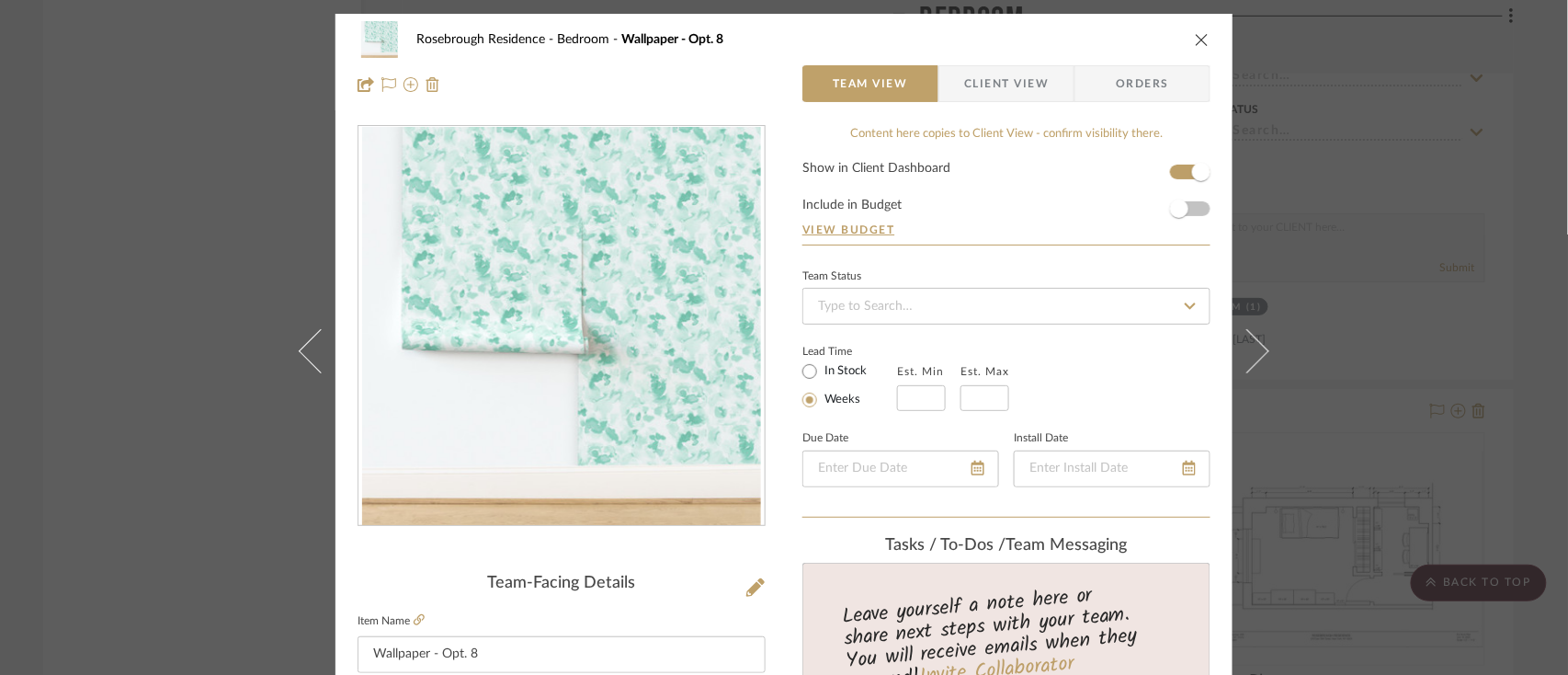 click at bounding box center (321, 351) 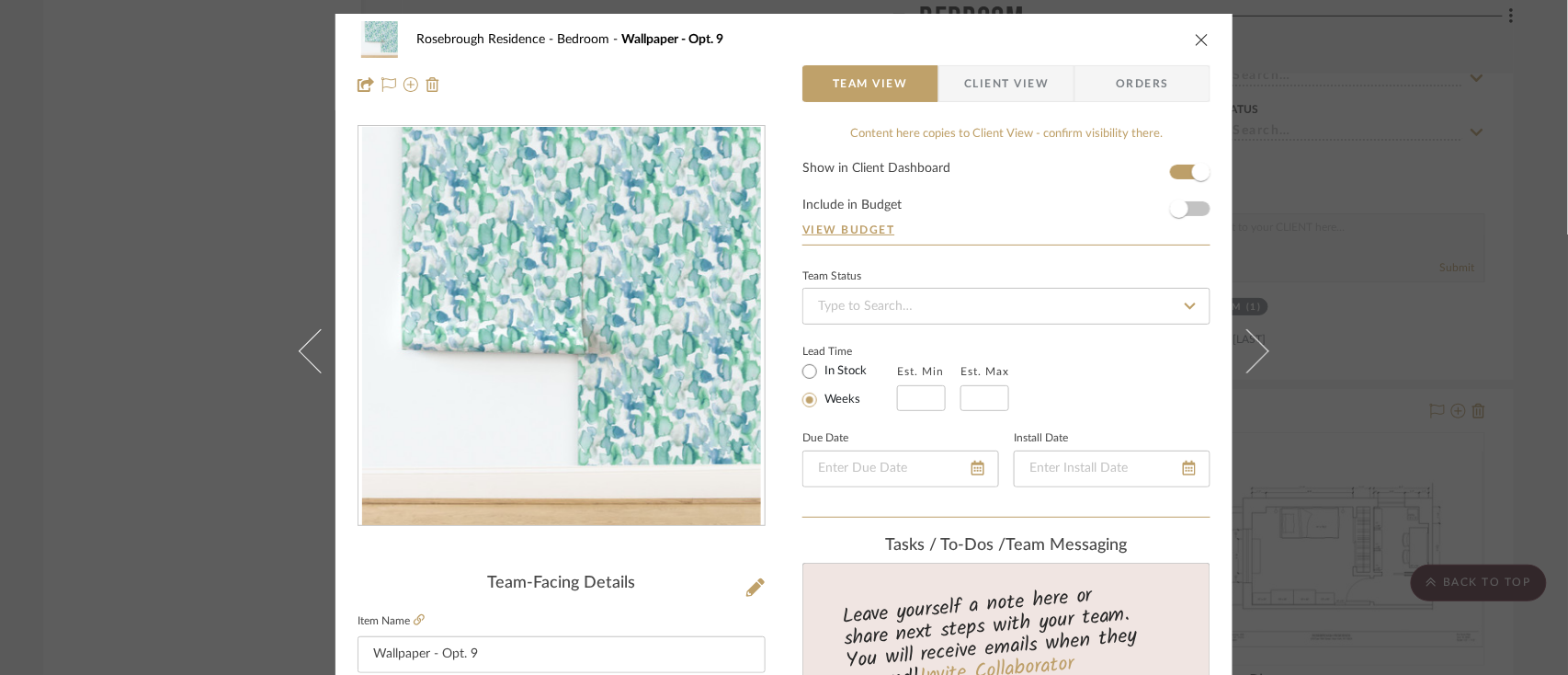 click at bounding box center (321, 351) 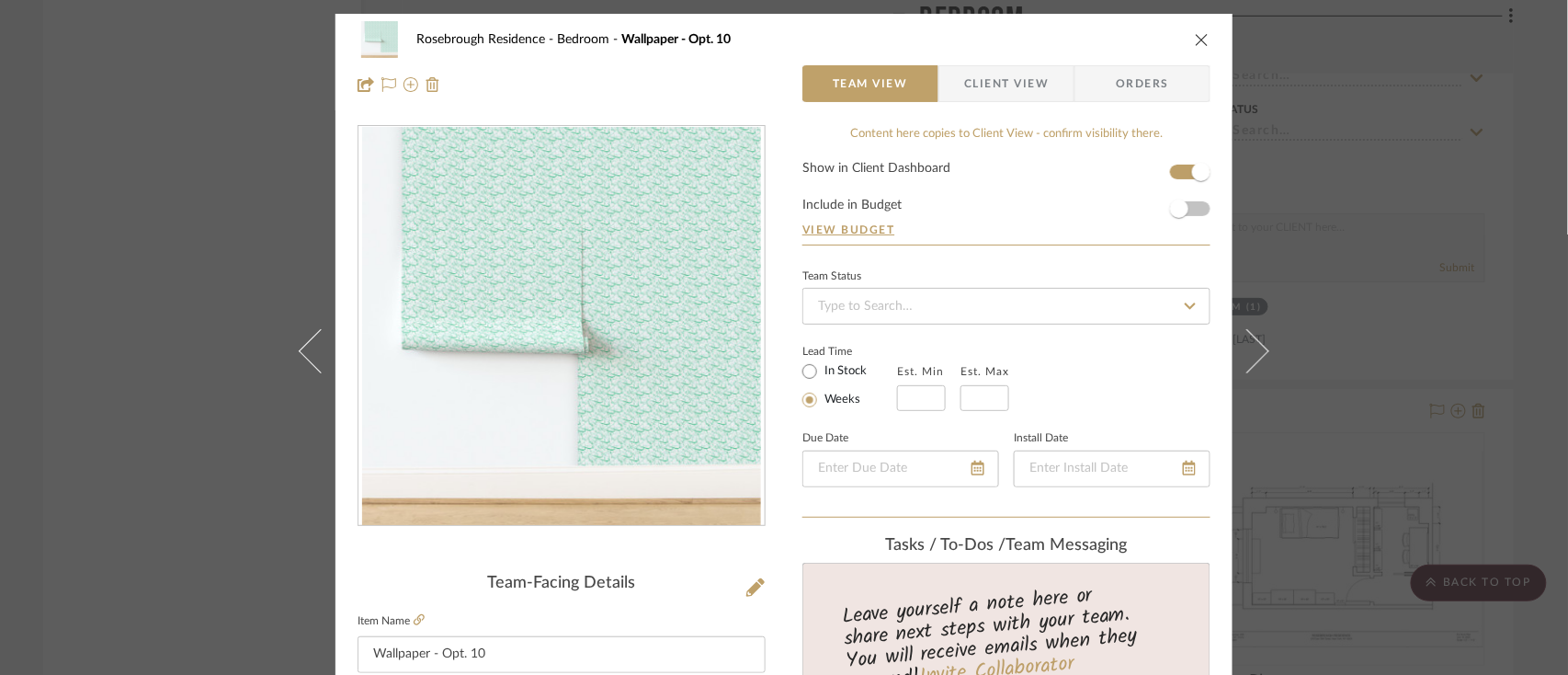 click at bounding box center (321, 351) 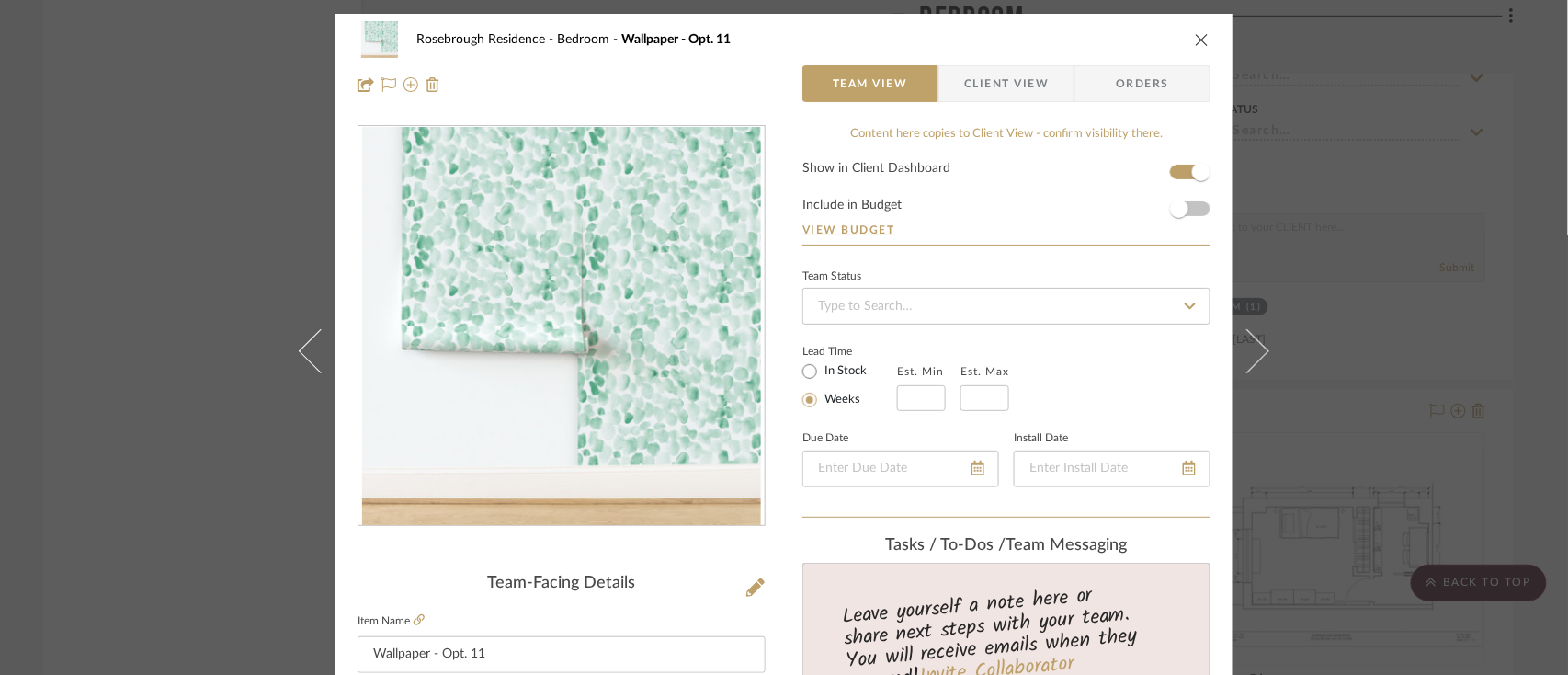 click at bounding box center [321, 351] 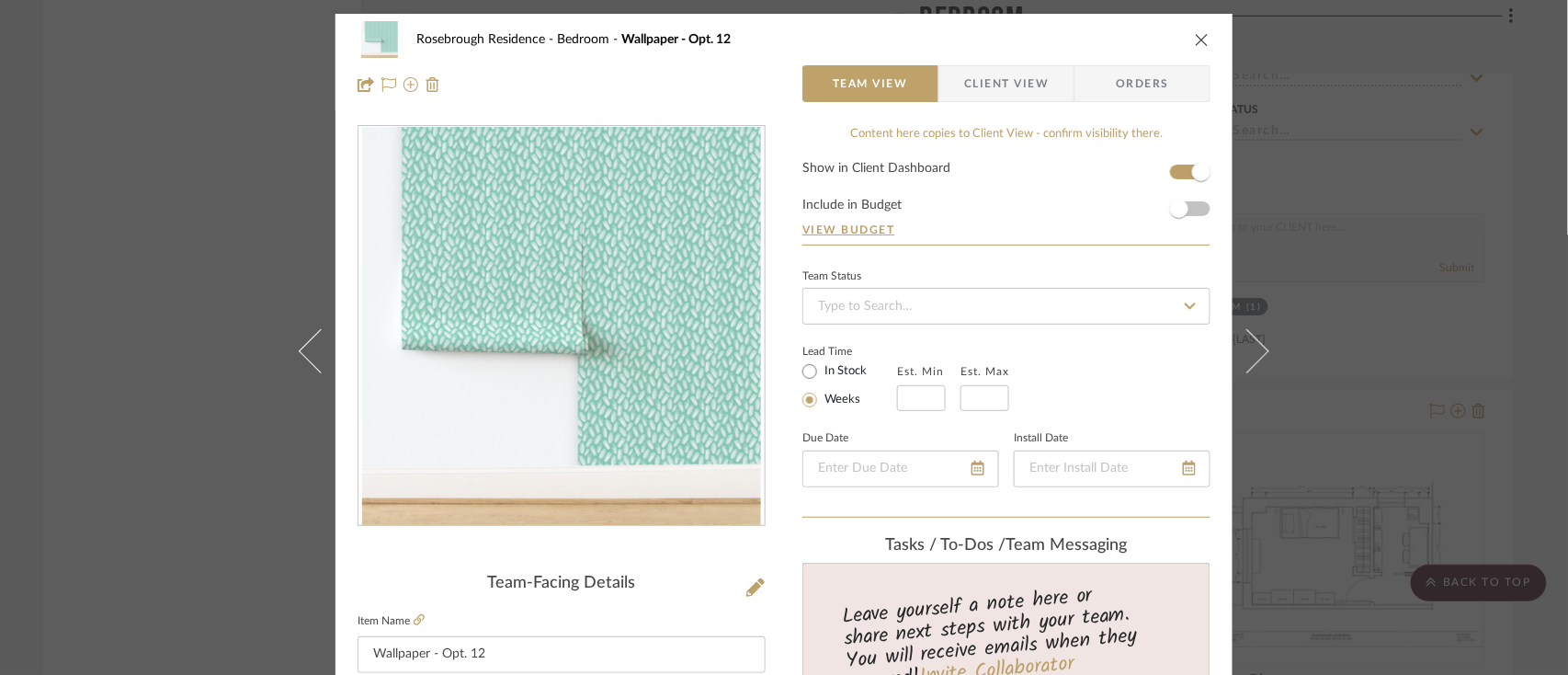 click at bounding box center (321, 351) 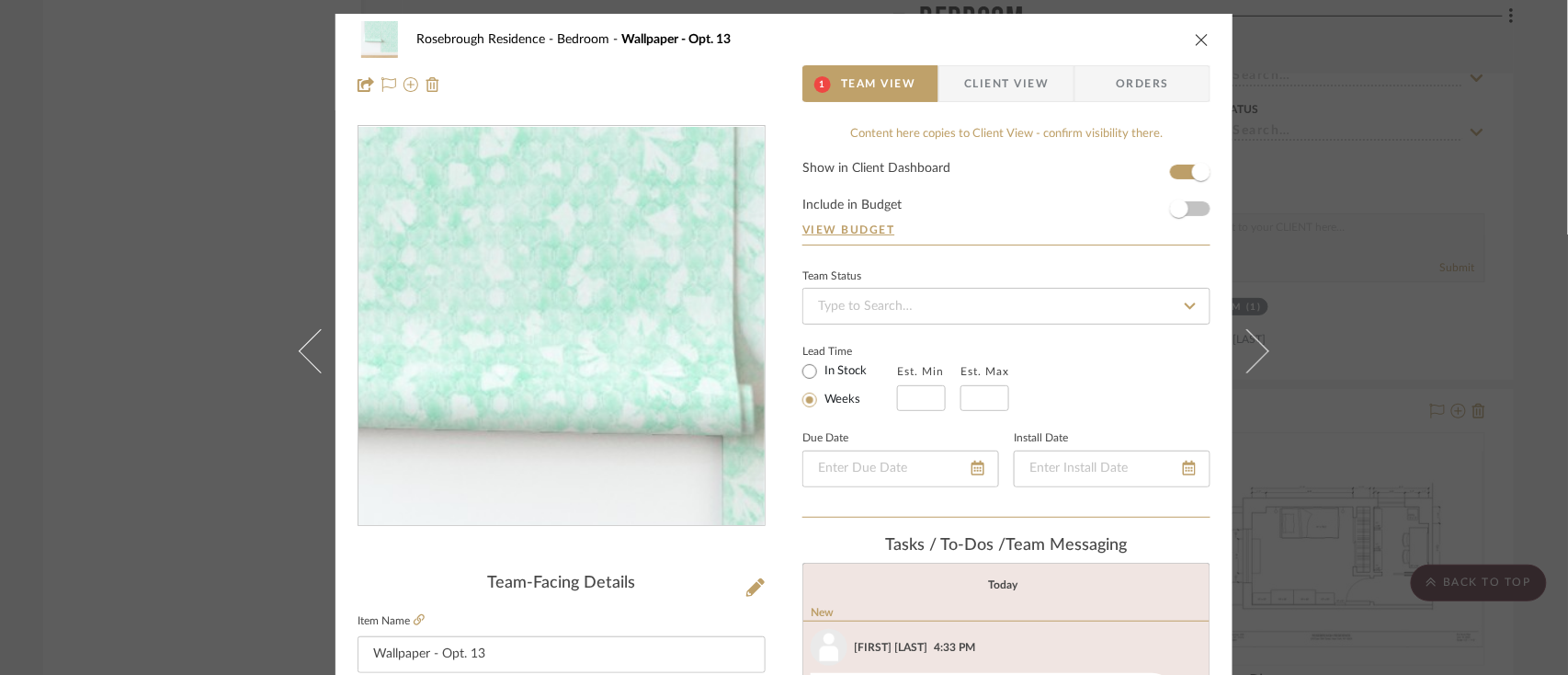click at bounding box center [562, 326] 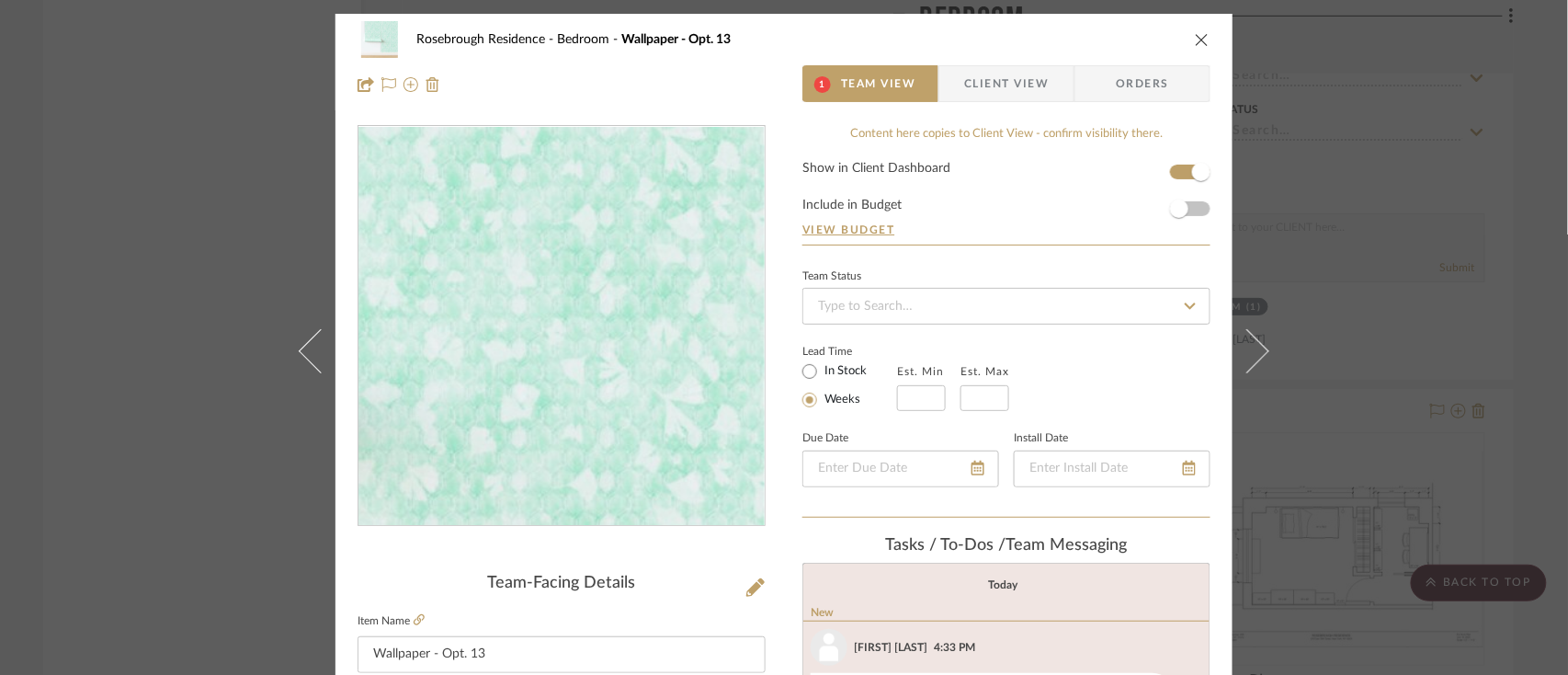 click at bounding box center (562, 326) 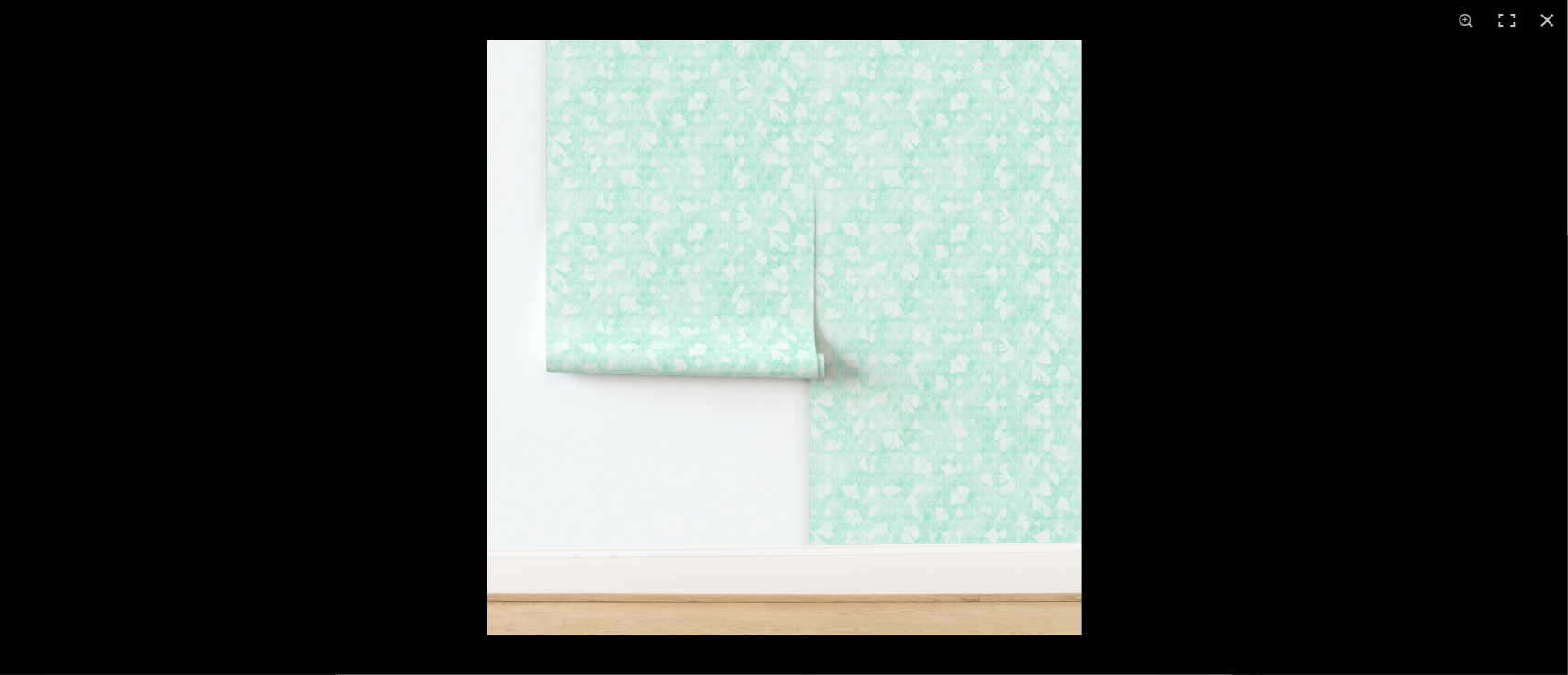 click at bounding box center (784, 338) 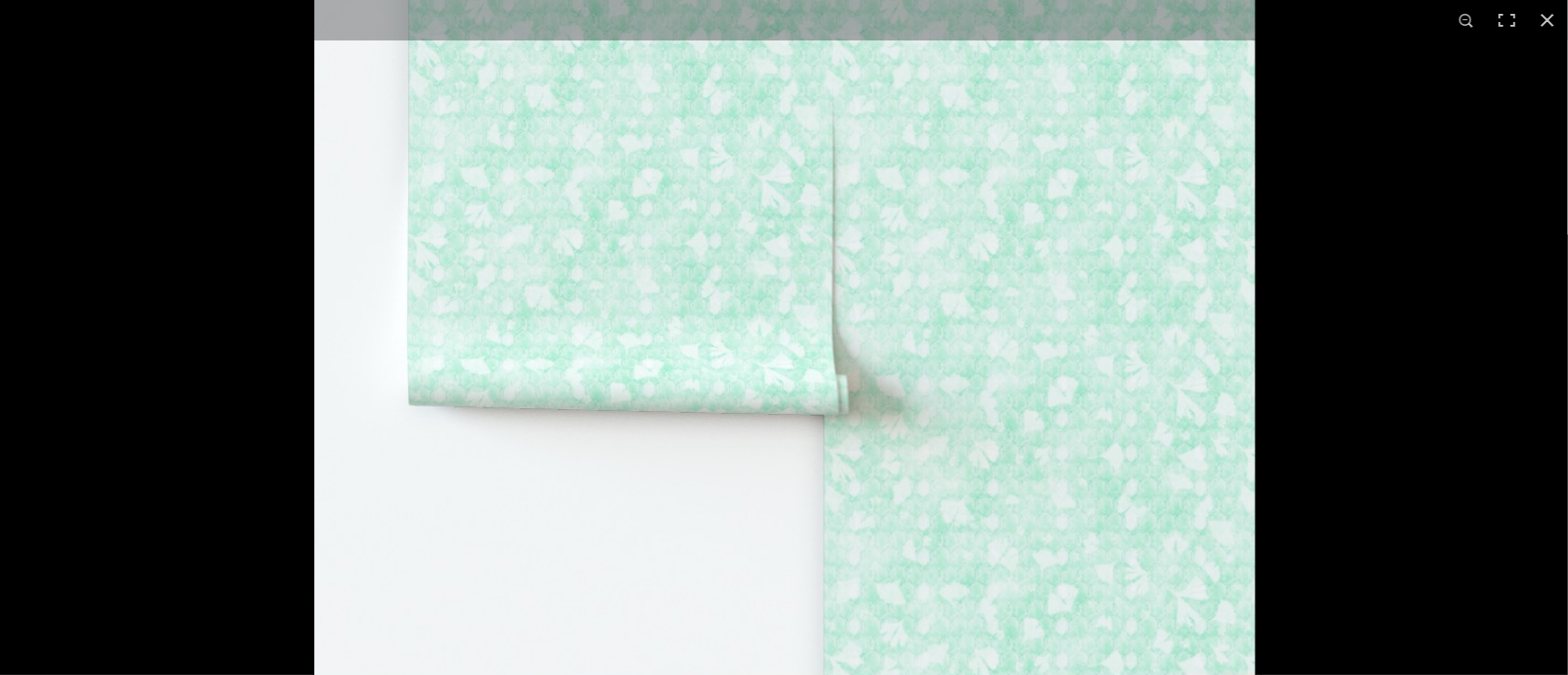 click at bounding box center (785, 350) 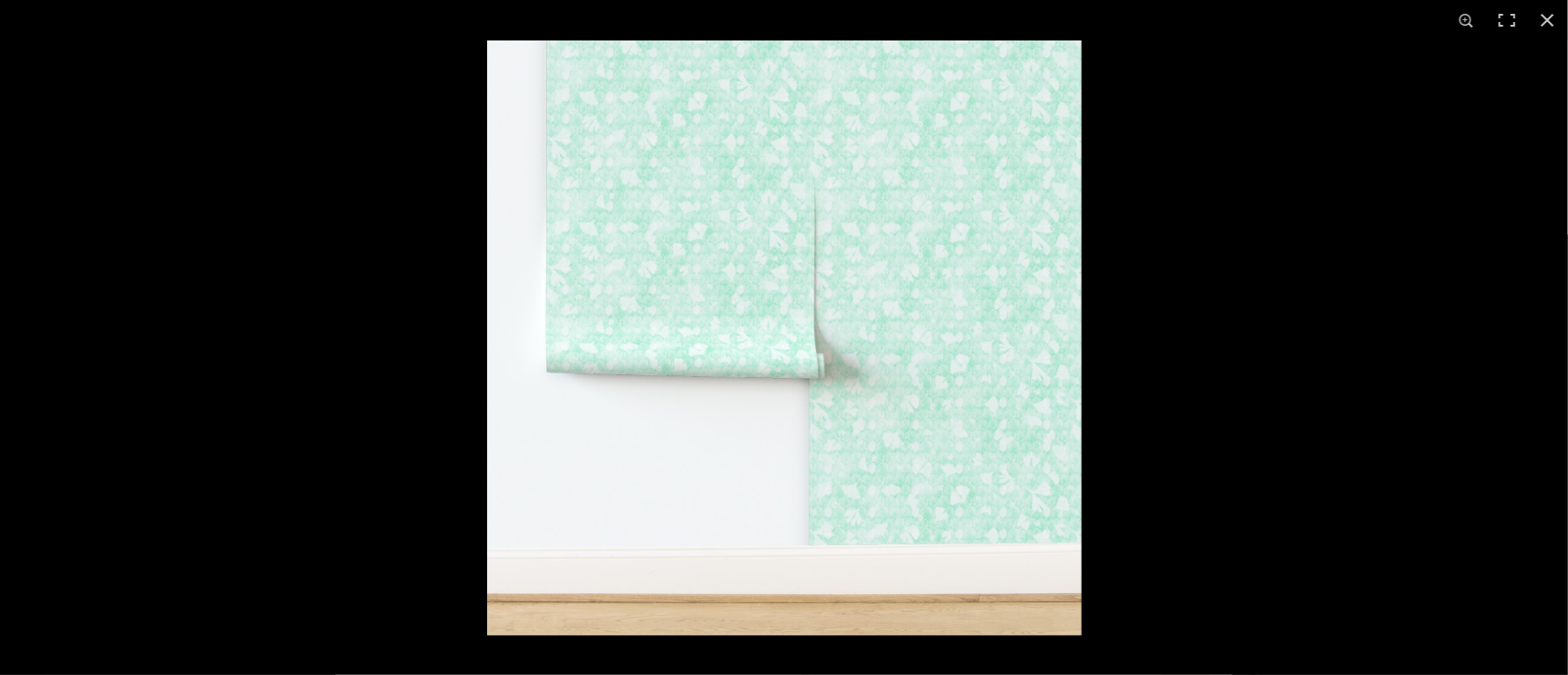 click at bounding box center (784, 338) 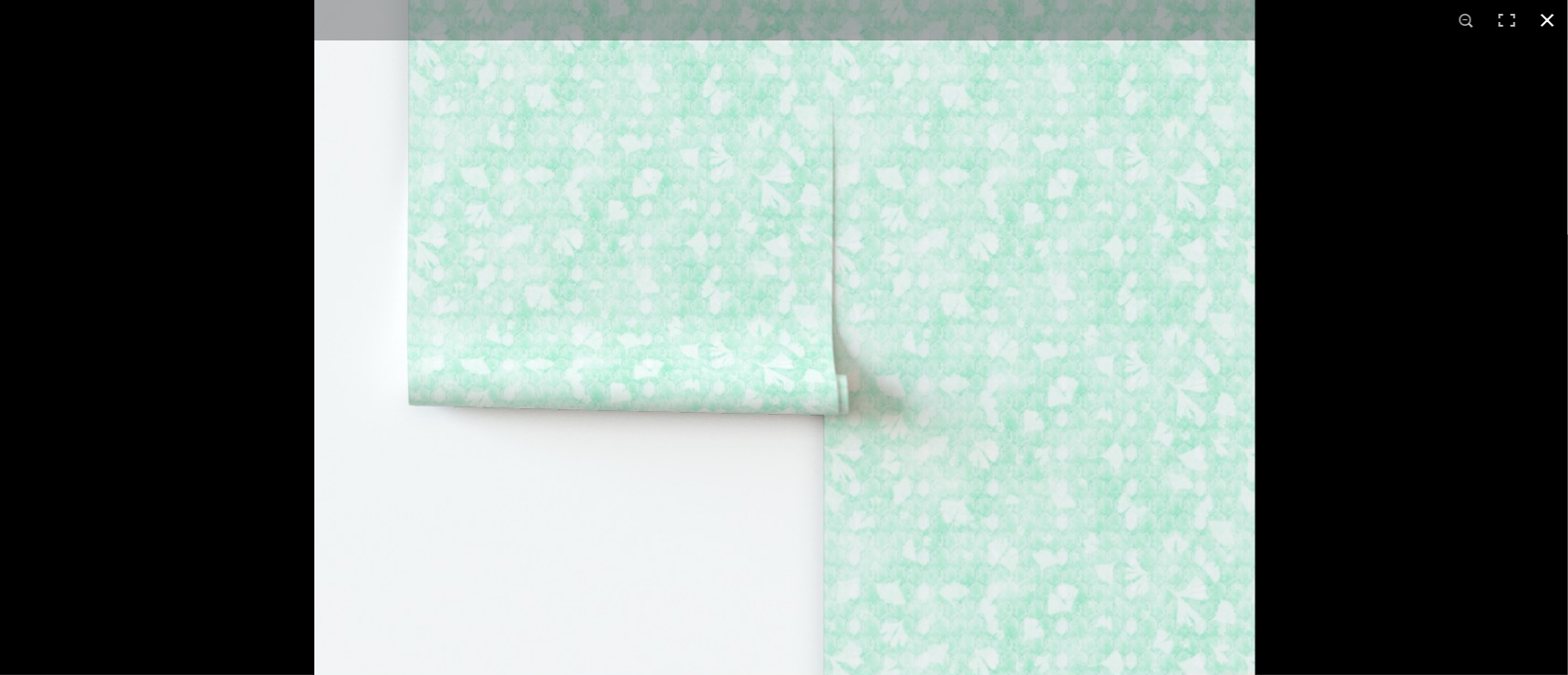 click at bounding box center (1098, 217) 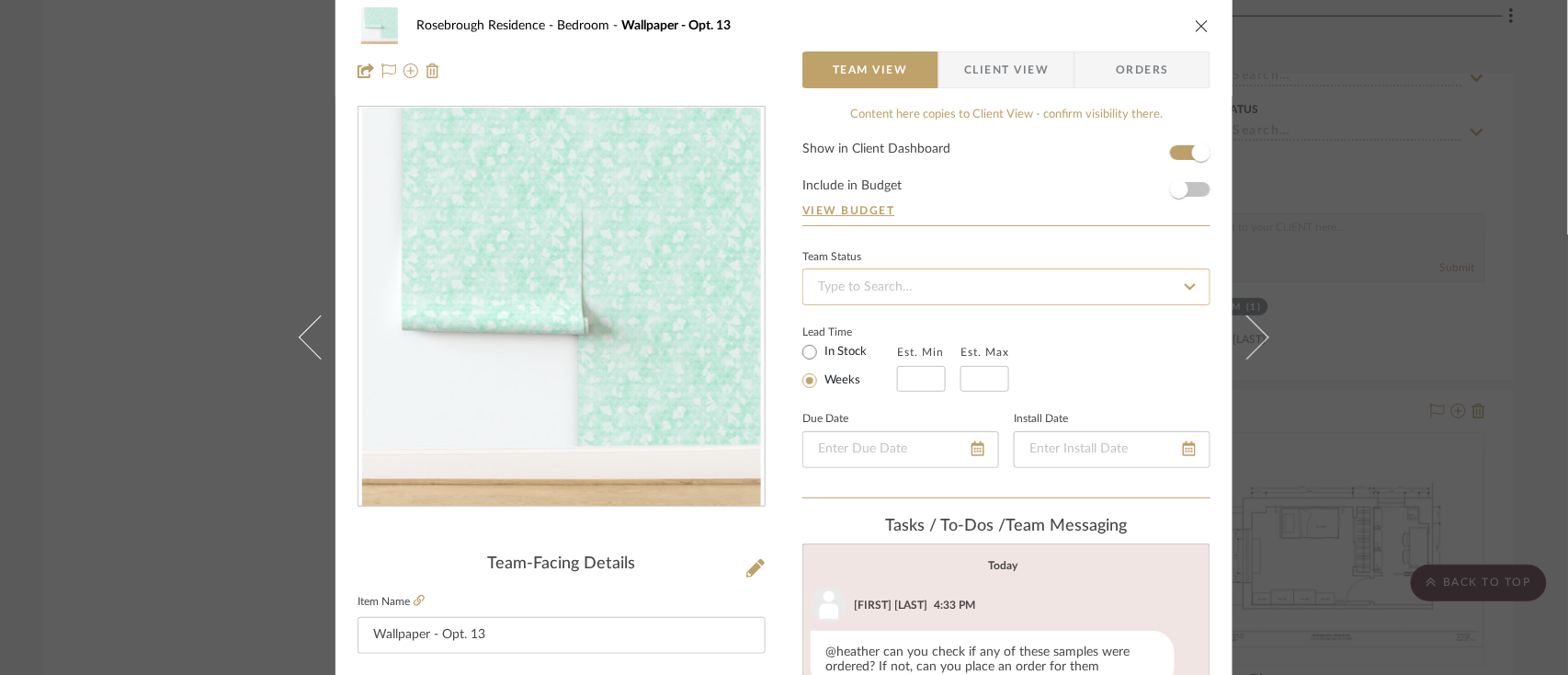 scroll, scrollTop: 0, scrollLeft: 0, axis: both 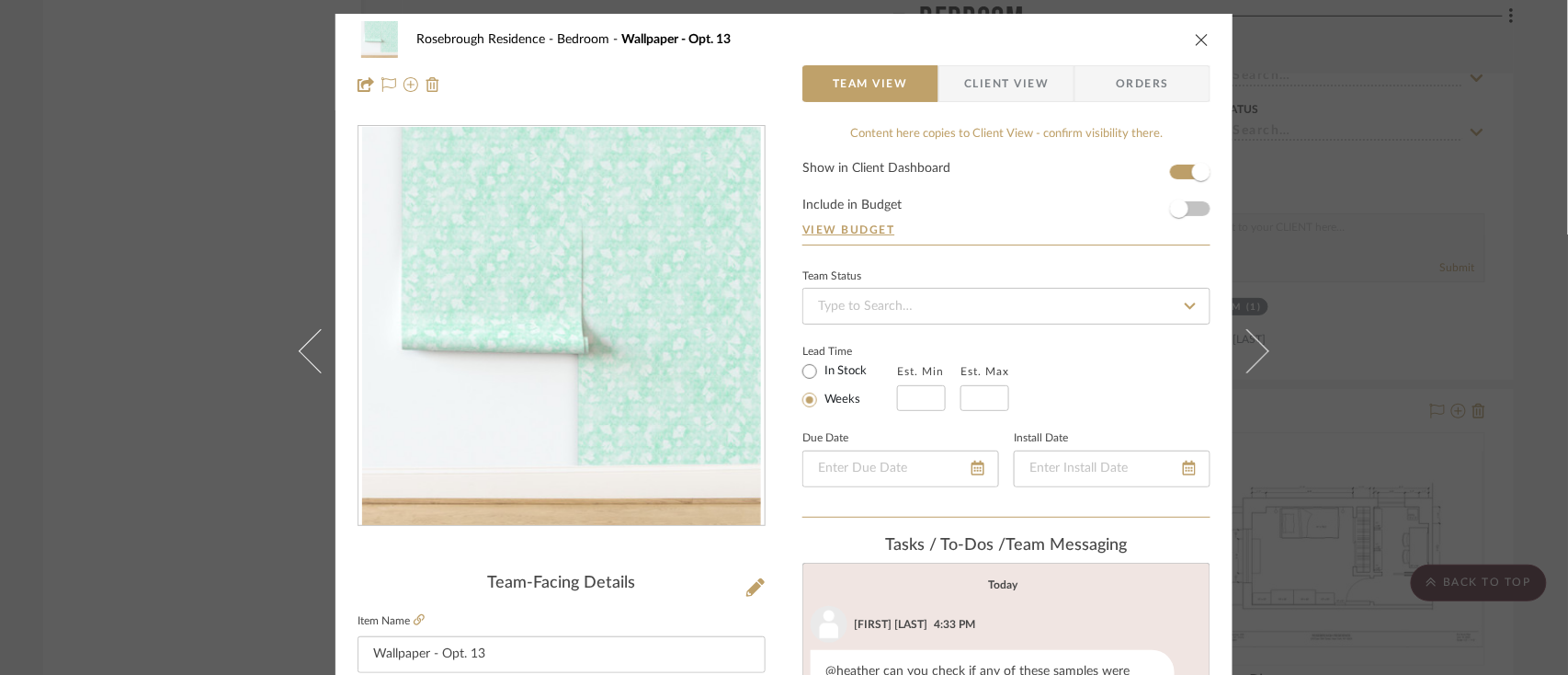 click at bounding box center (1202, 40) 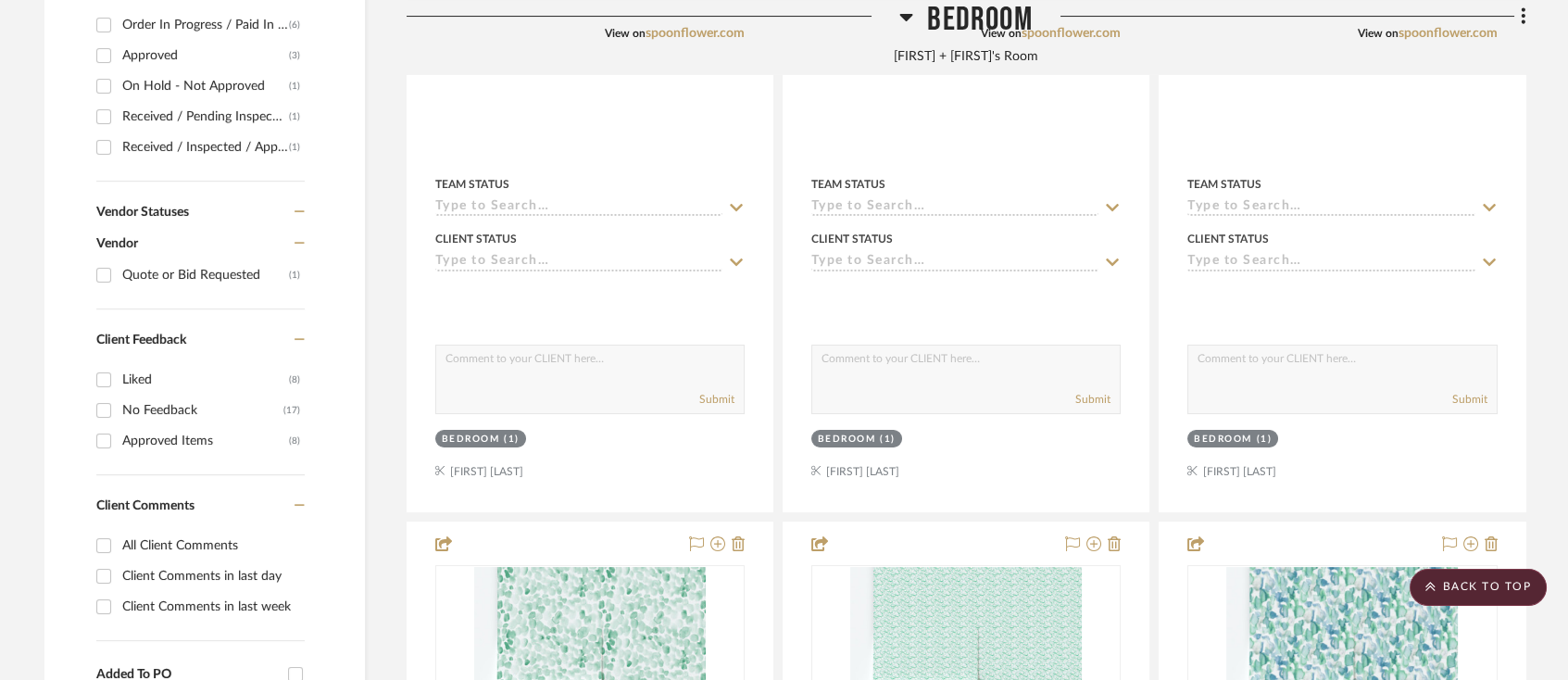 scroll, scrollTop: 246, scrollLeft: 0, axis: vertical 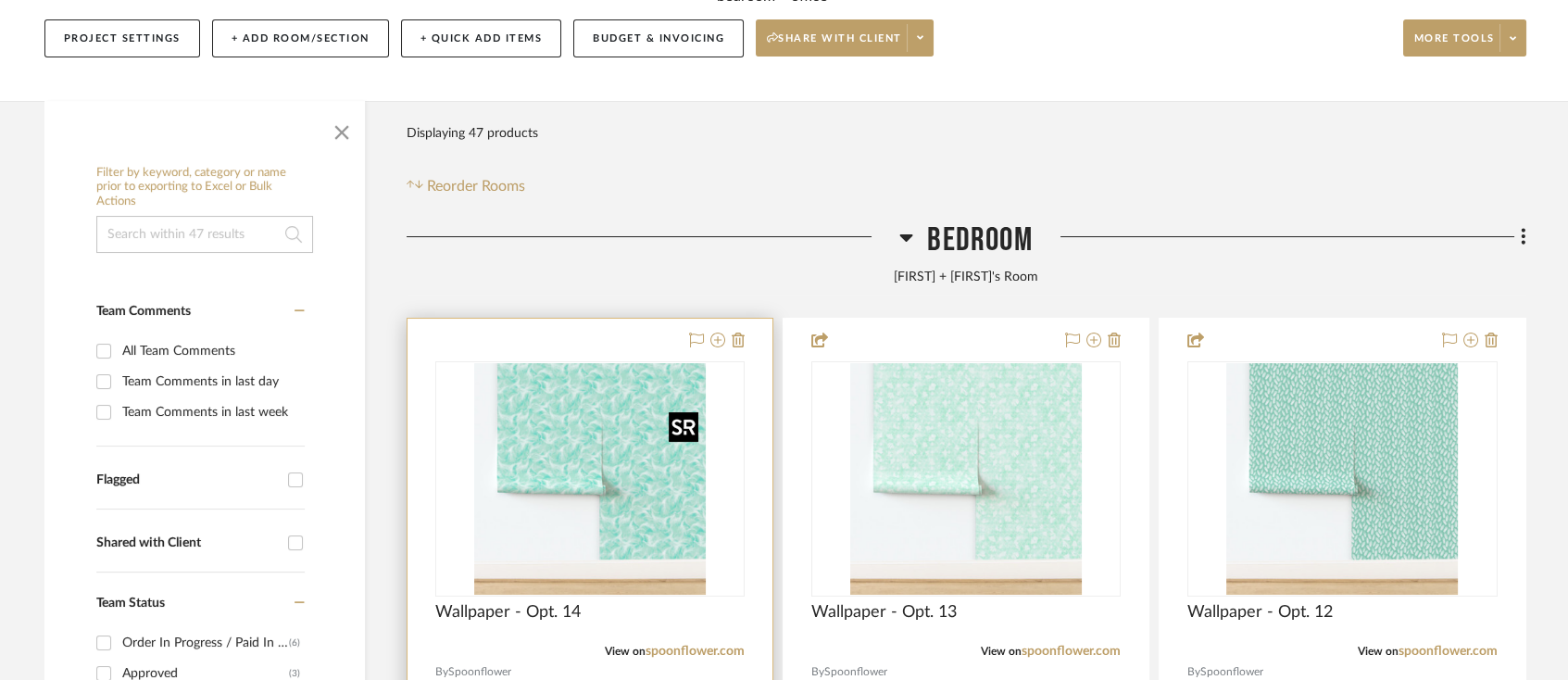 click at bounding box center (0, 0) 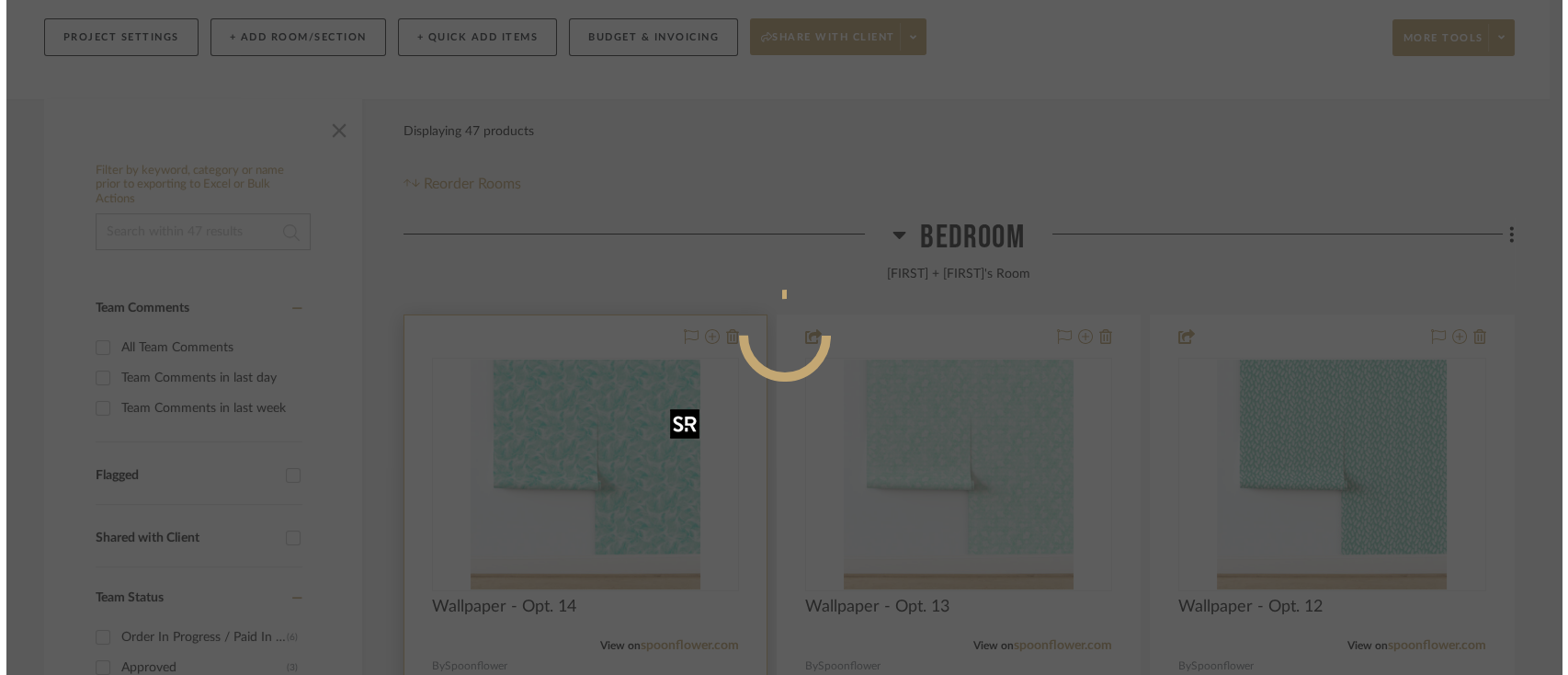 scroll, scrollTop: 0, scrollLeft: 0, axis: both 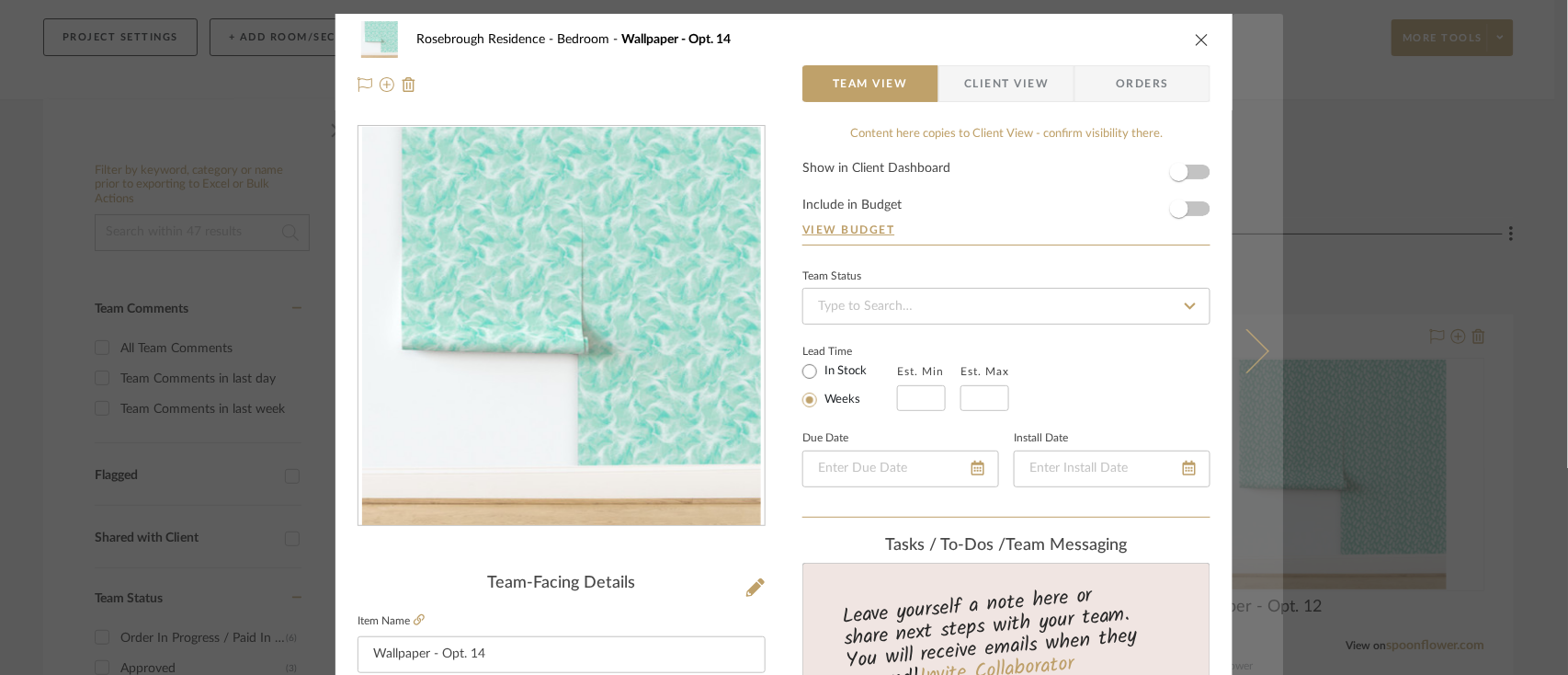 click at bounding box center [1247, 351] 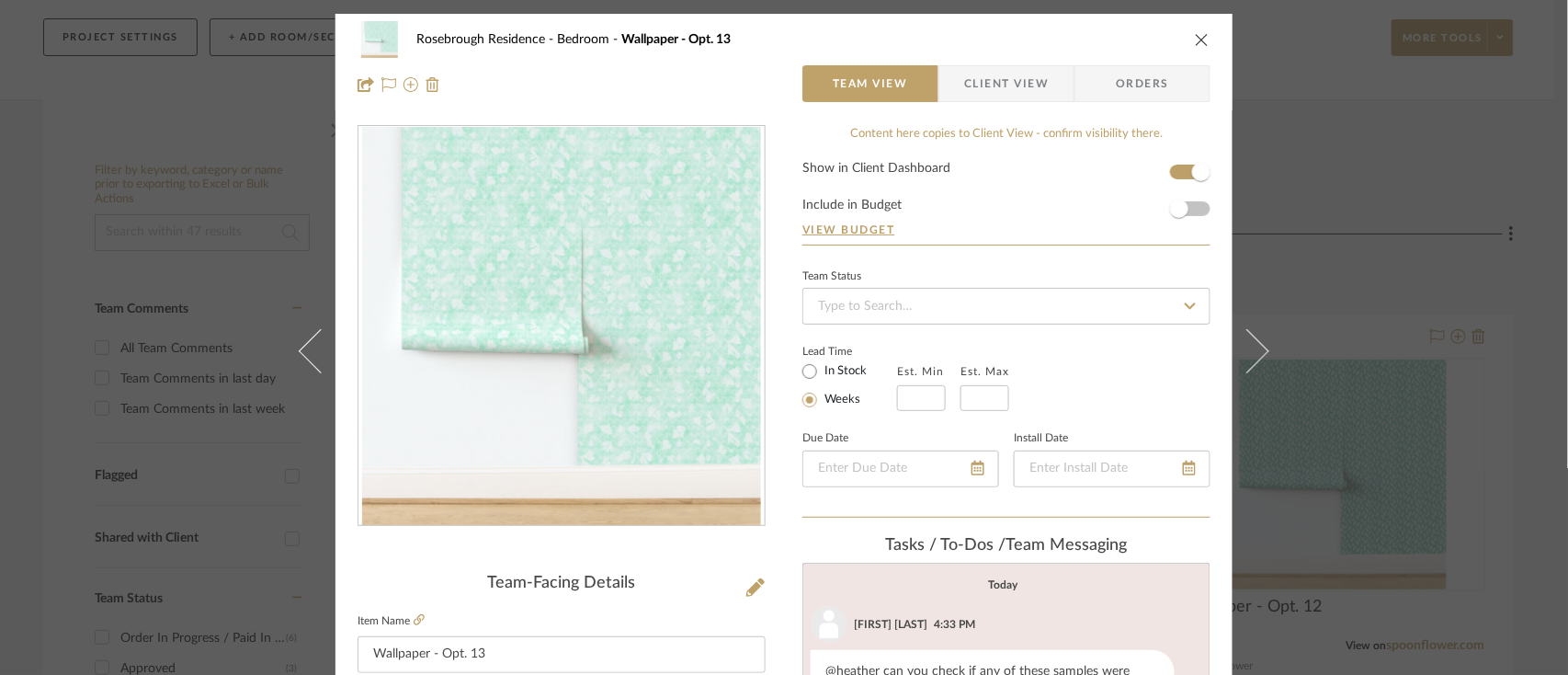click on "Rosebrough Residence Bedroom Wallpaper - Opt. 13 Team View Client View Orders  Team-Facing Details   Item Name  Wallpaper - Opt. 13  Brand  Spoonflower  Internal Description   Dimensions   Product Specifications   Item Costs   View Budget   Markup %  25%  Unit Cost  $0.00  Cost Type  DNET  Client Unit Price   $0.00   Quantity  1  Unit Type  Each  Subtotal   $0.00   Tax %  8.875%  Total Tax   $0.00   Shipping Cost  $0.00  Ship. Markup %  0% Taxable  Total Shipping   $0.00  Total Client Price  $0.00  Your Cost  $0.00  Your Margin  $0.00  Content here copies to Client View - confirm visibility there.  Show in Client Dashboard   Include in Budget   View Budget  Team Status  Lead Time  In Stock Weeks  Est. Min   Est. Max   Due Date   Install Date  Tasks / To-Dos /  team Messaging Today  Krysten Smith   4:33 PM  @heather can you check if any of these samples were ordered? If not, can you place an order for them Internal Notes  Documents  Choose a file  or drag it here. Change Room/Update Quantity  Bedroom  (1)" at bounding box center [784, 338] 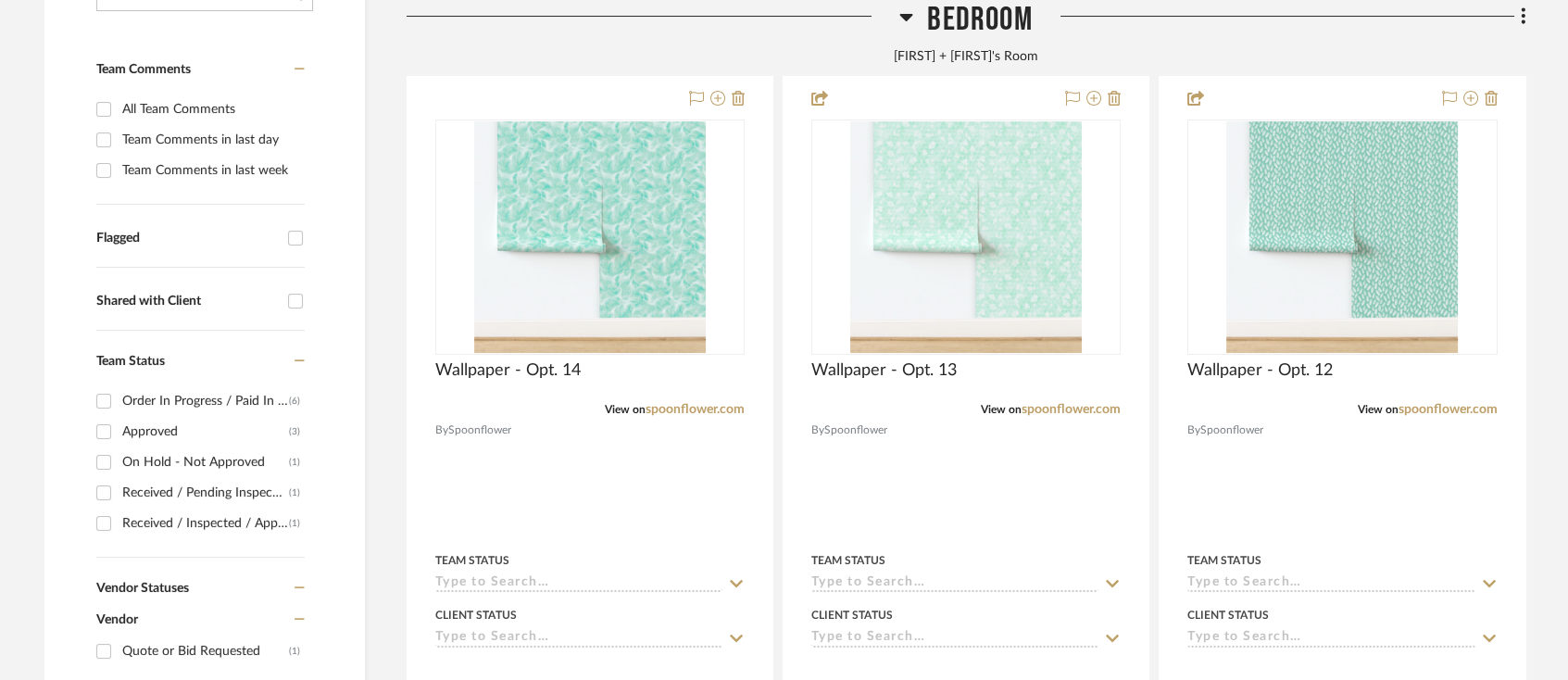 scroll, scrollTop: 494, scrollLeft: 0, axis: vertical 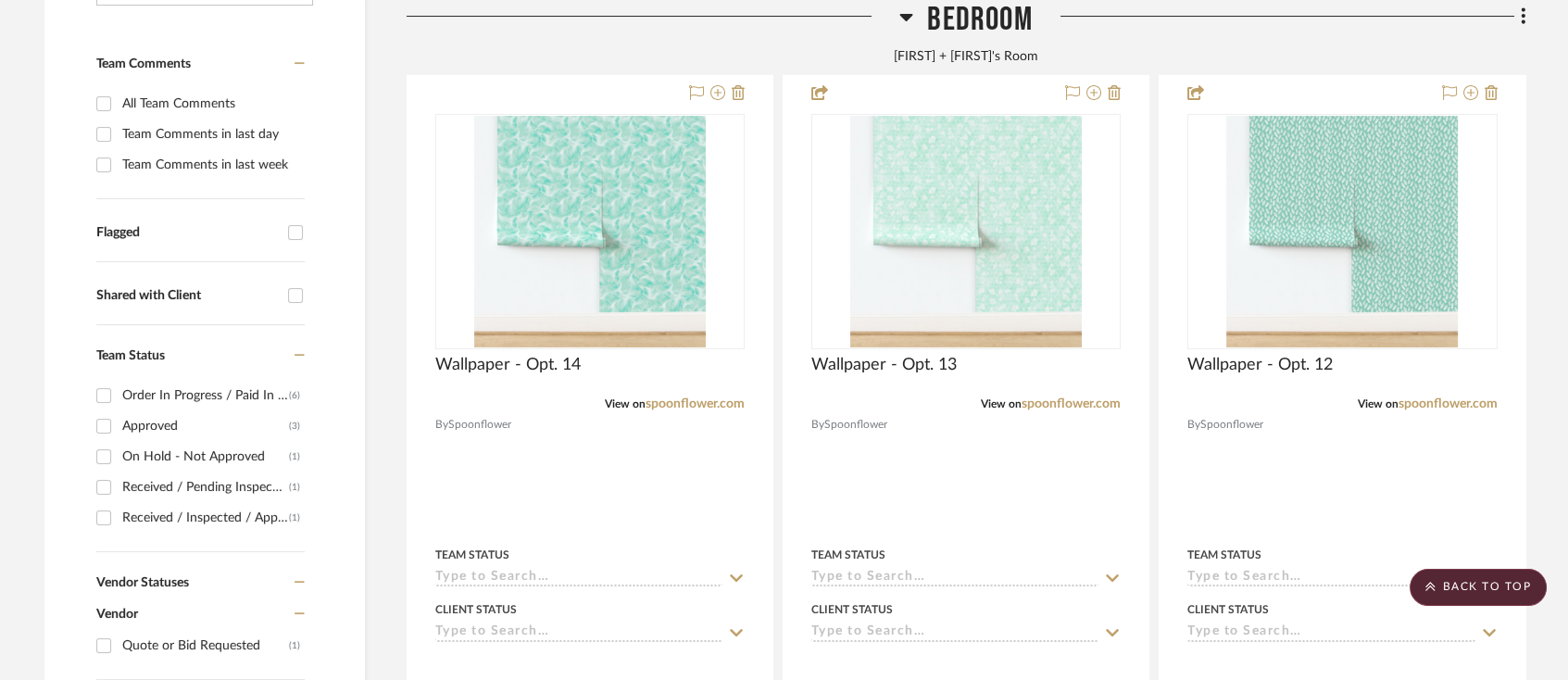 click on "Bedroom" 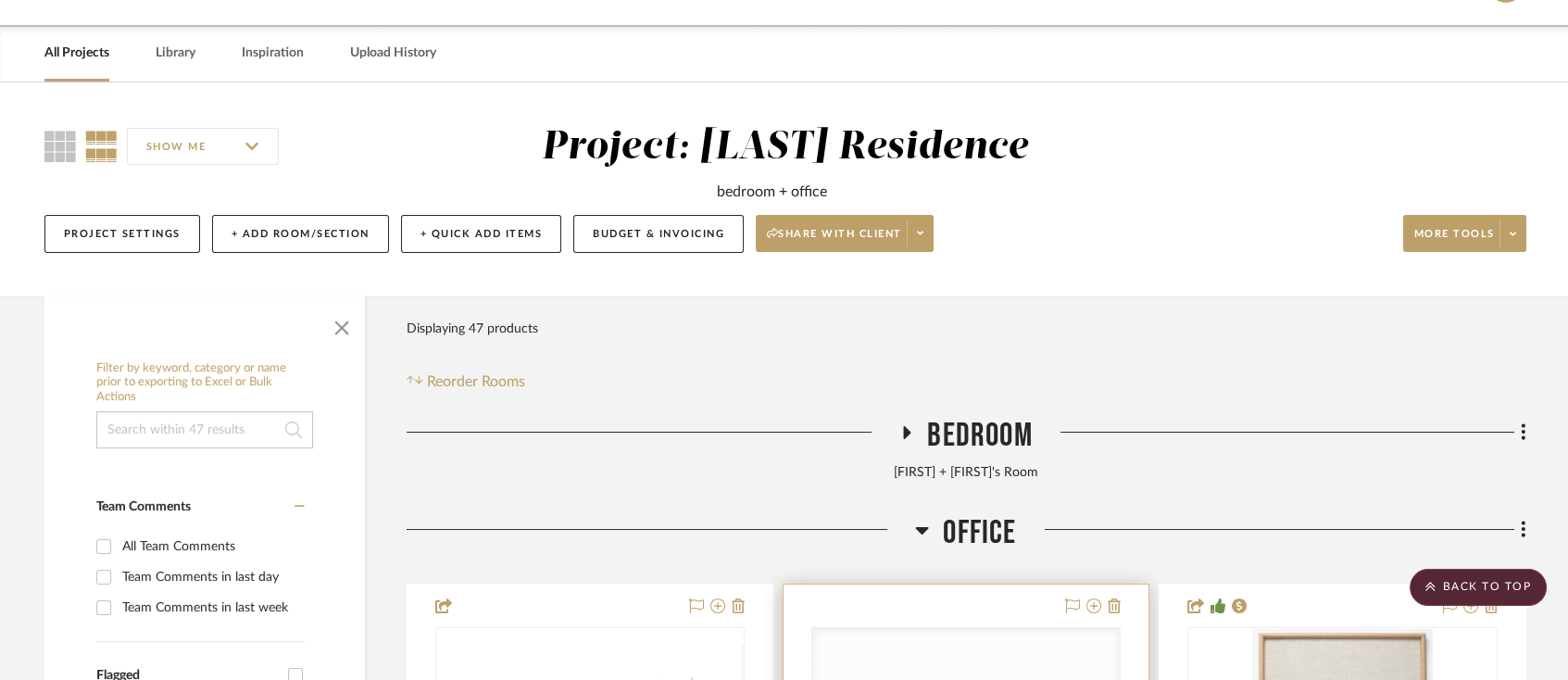 scroll, scrollTop: 0, scrollLeft: 0, axis: both 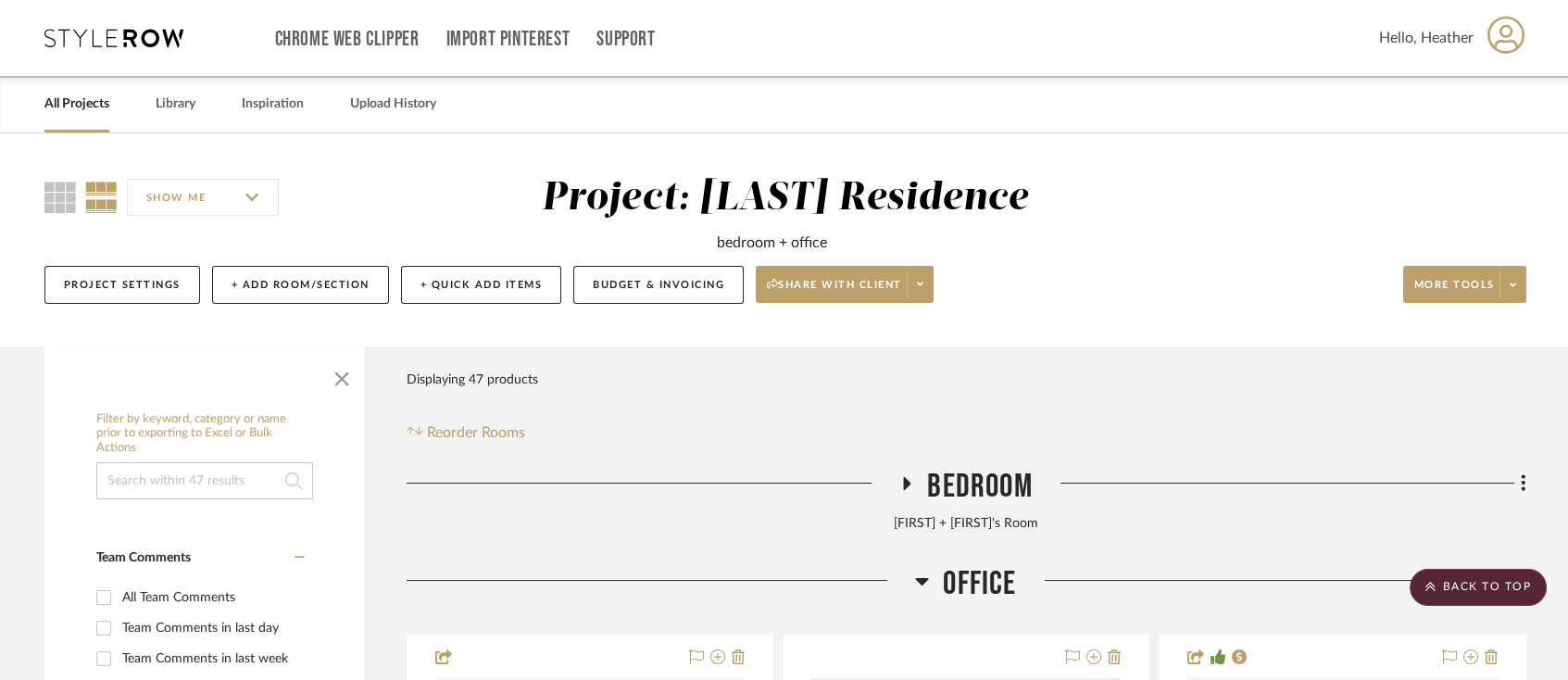click on "Office" 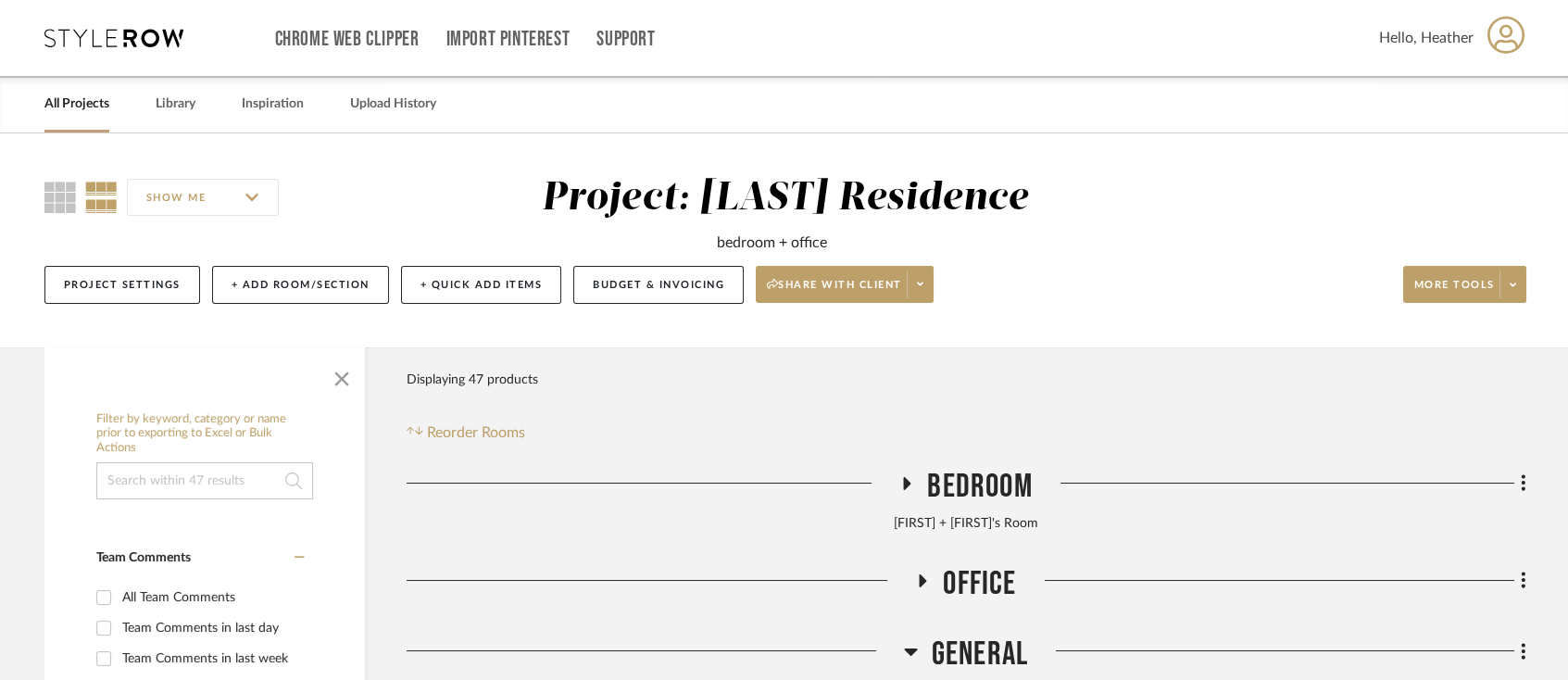 click on "Bedroom" 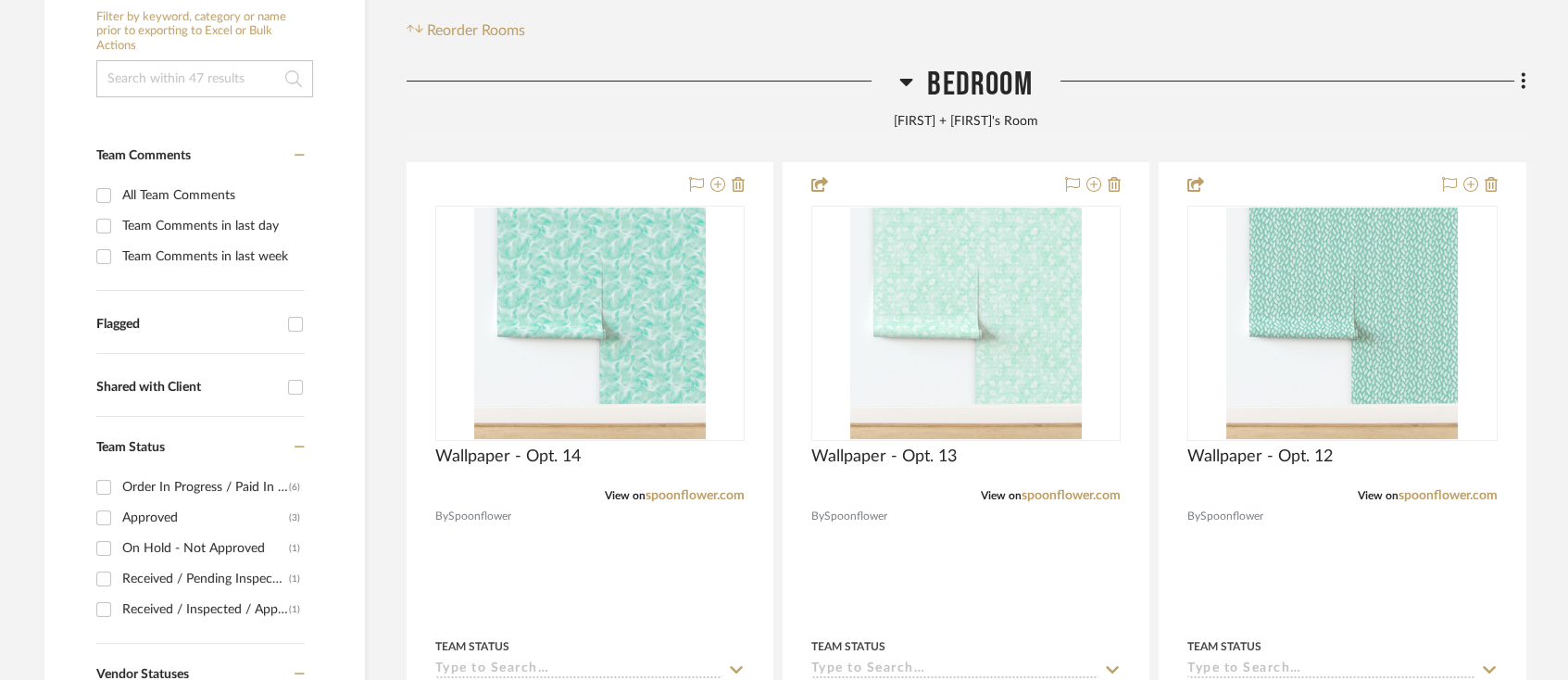 scroll, scrollTop: 494, scrollLeft: 0, axis: vertical 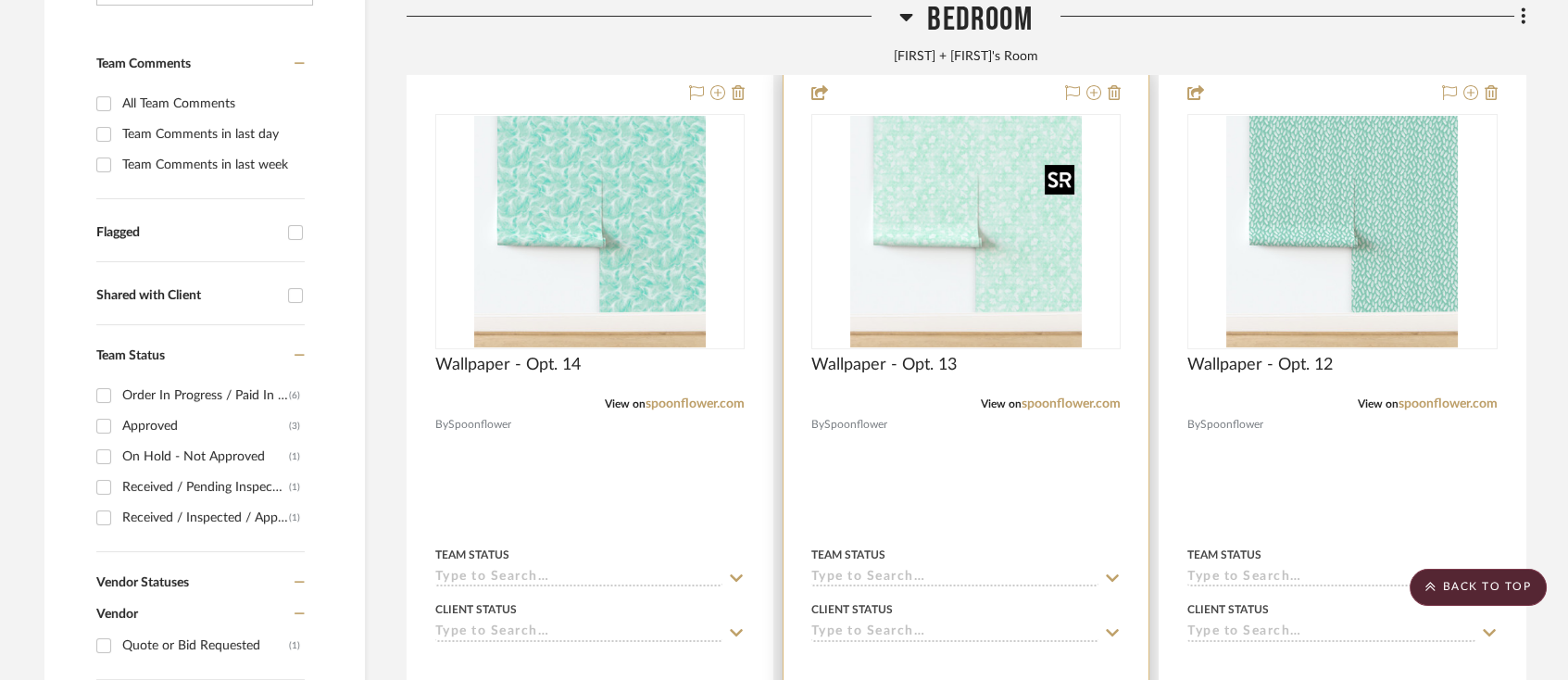click at bounding box center [0, 0] 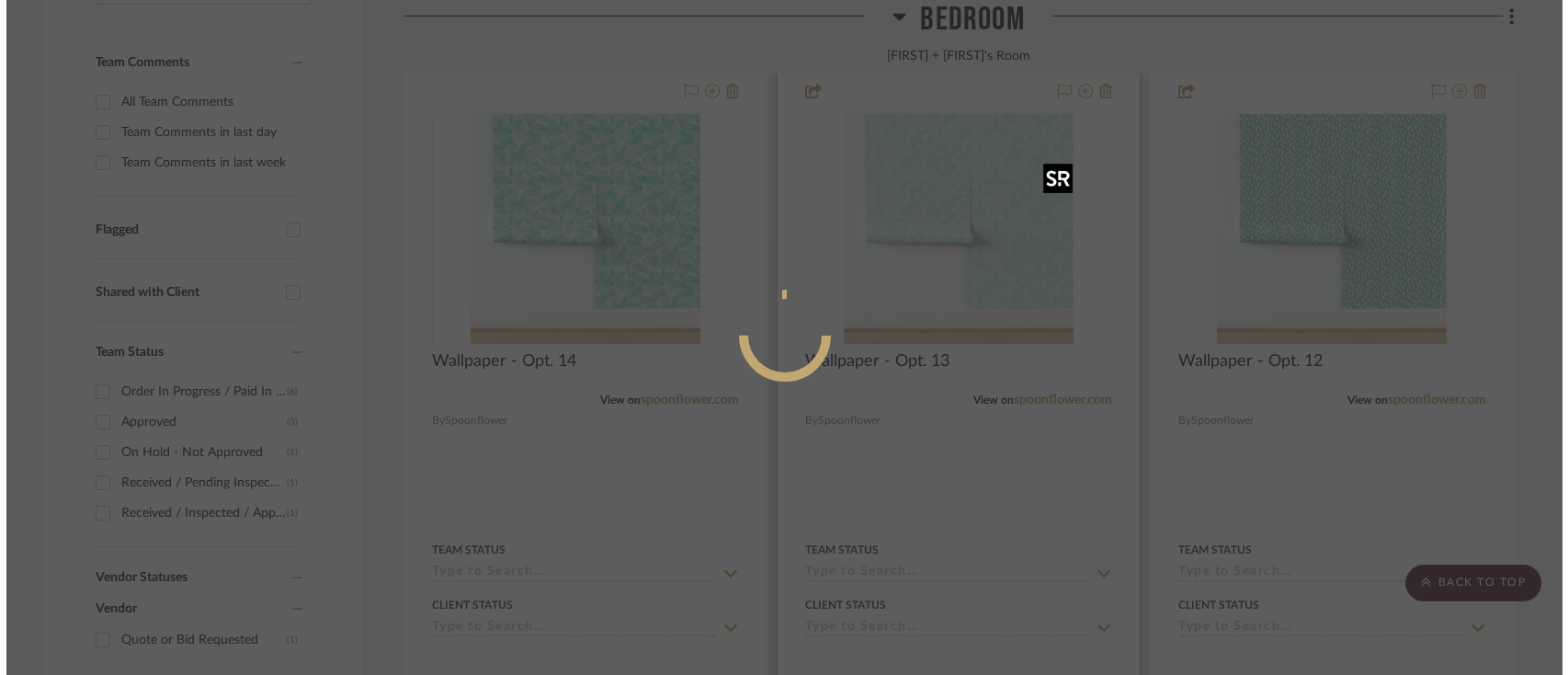scroll, scrollTop: 0, scrollLeft: 0, axis: both 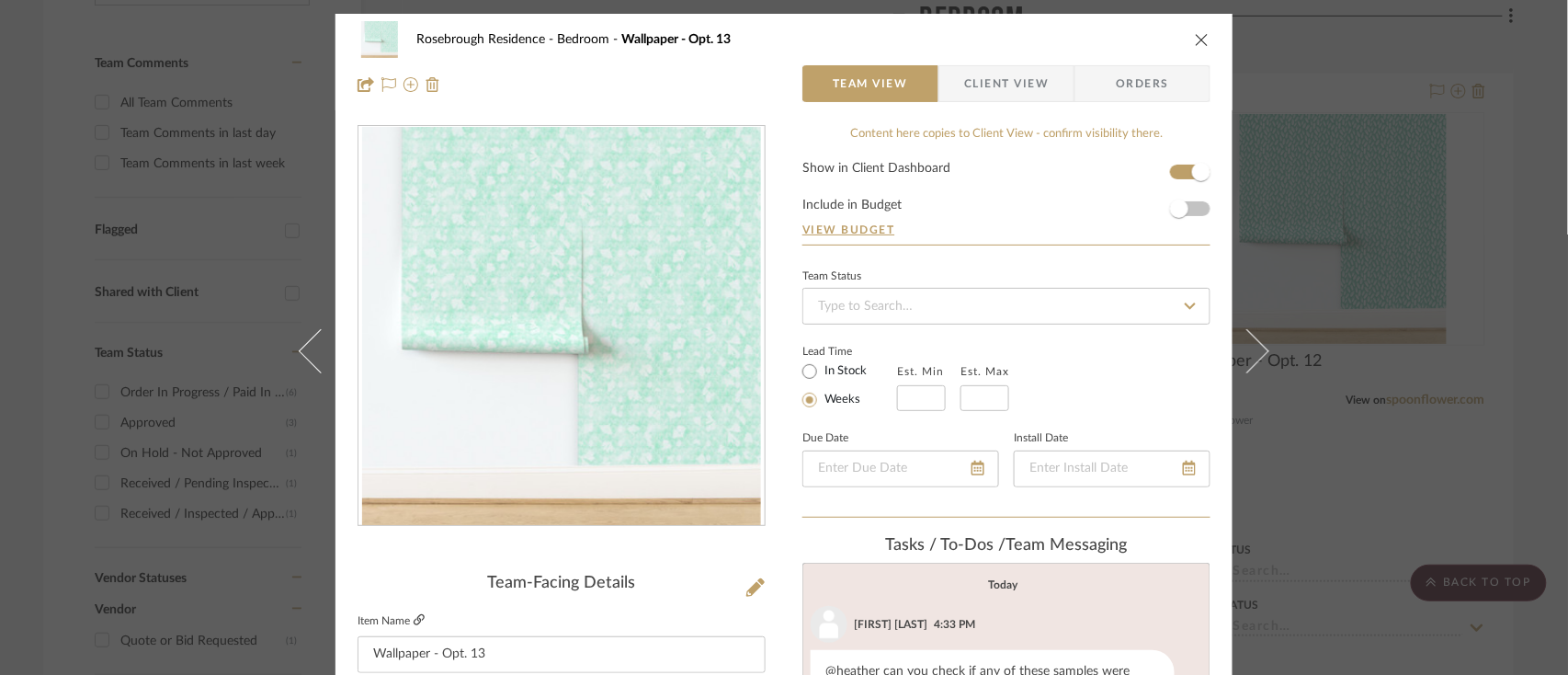 click 